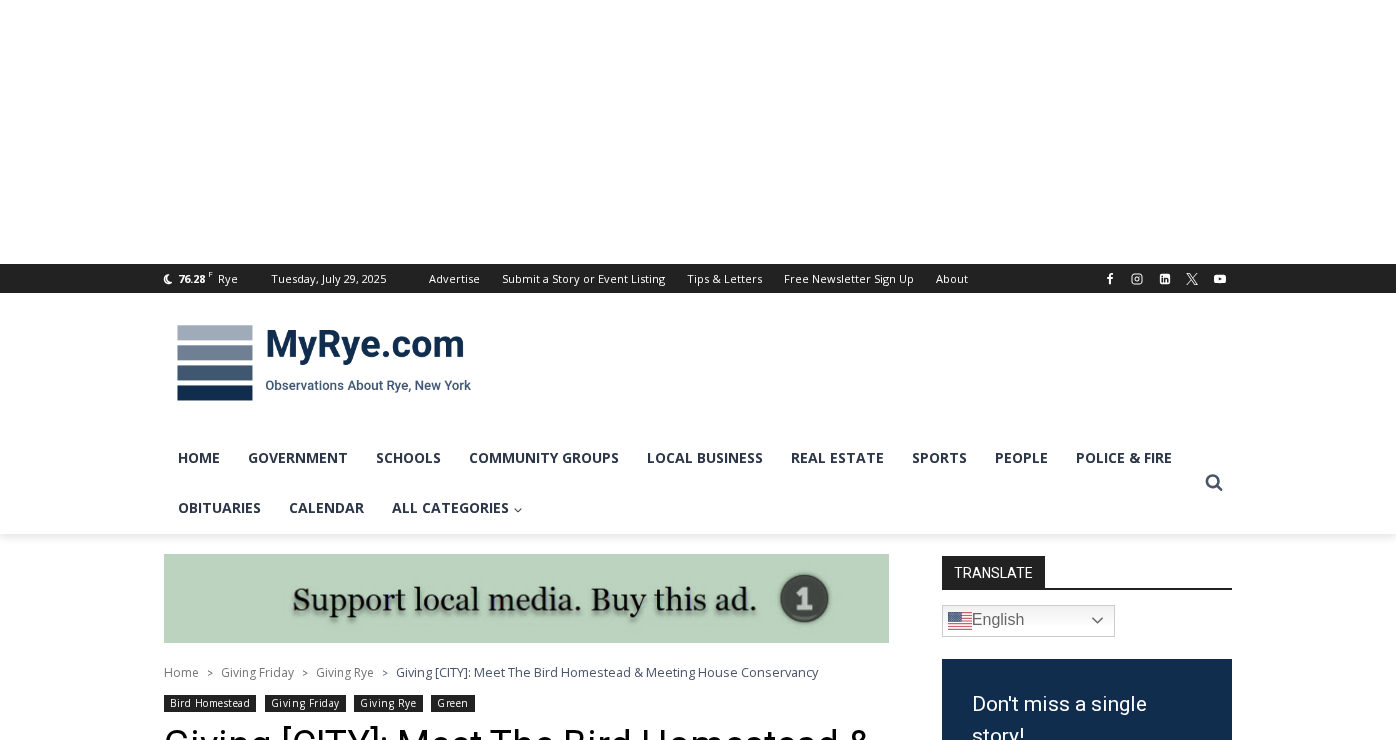 scroll, scrollTop: 0, scrollLeft: 0, axis: both 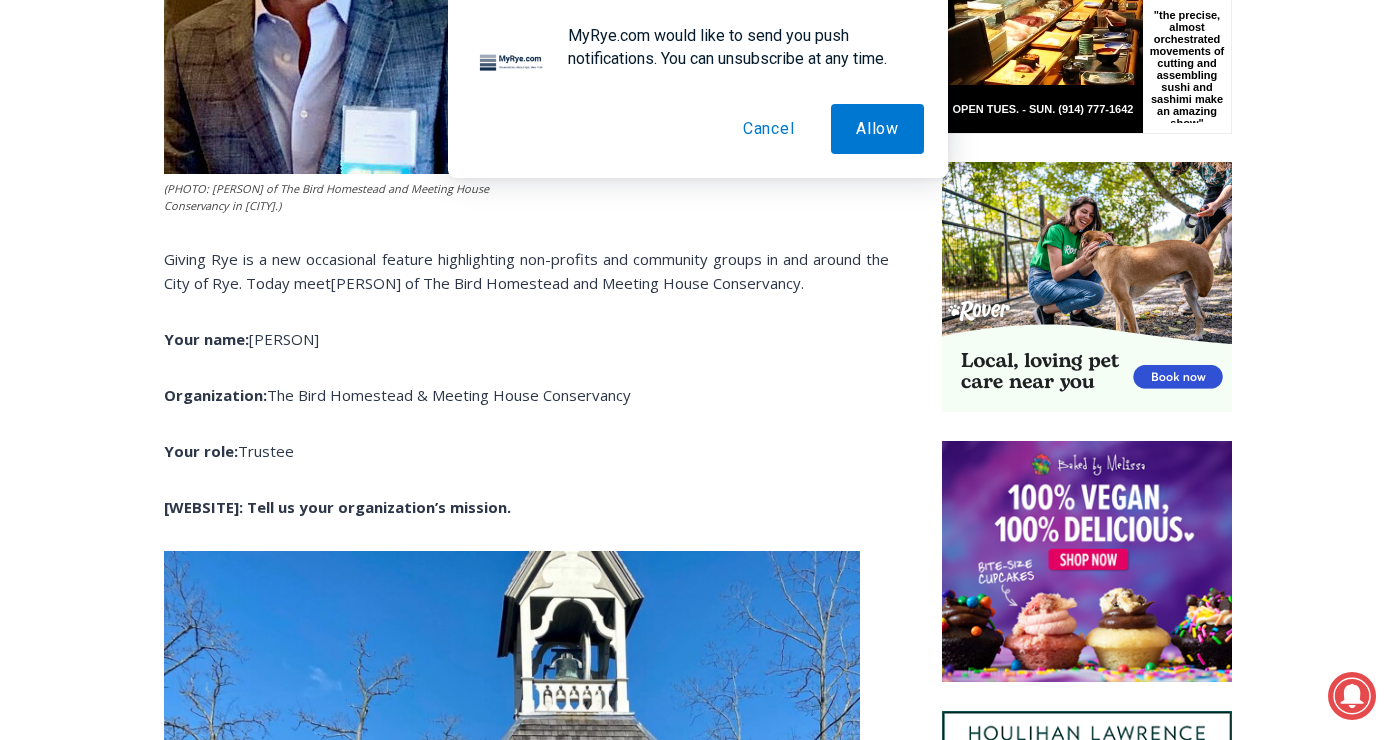 click on "Cancel" at bounding box center [769, 129] 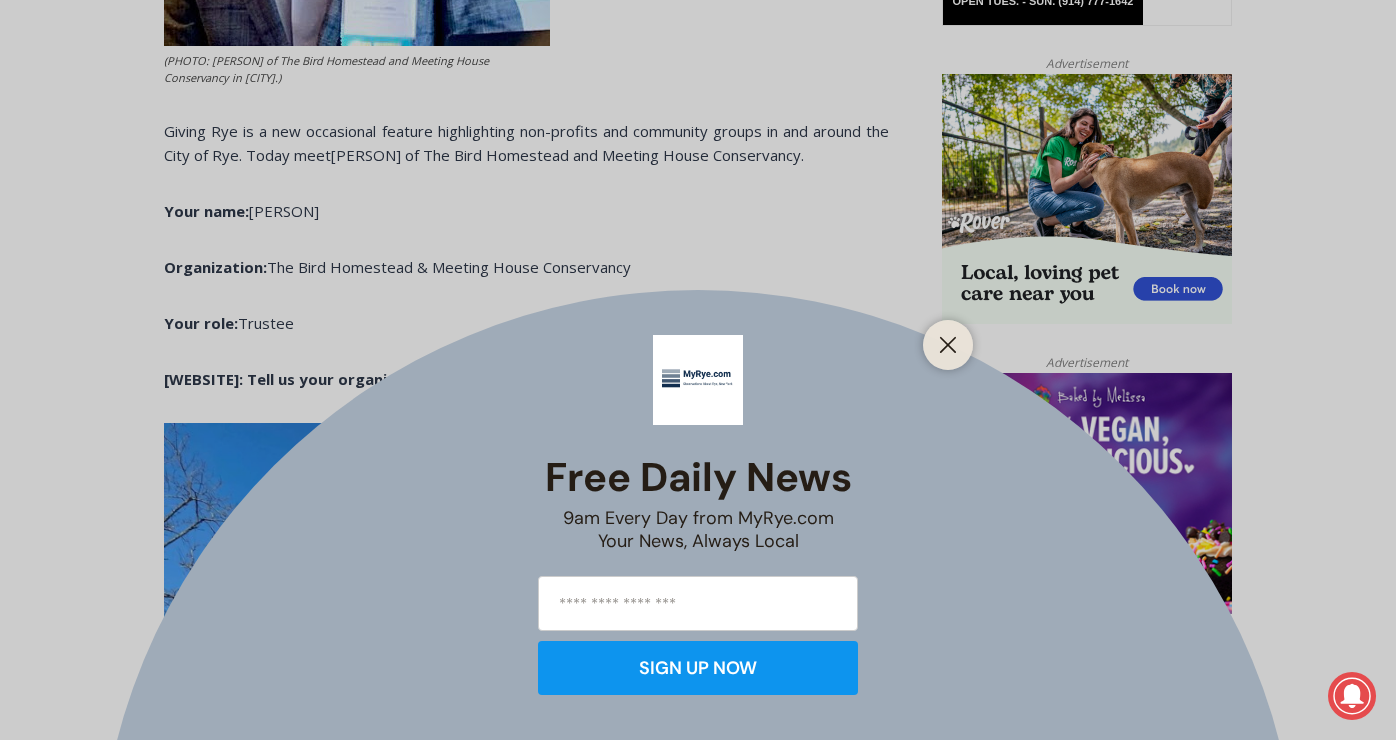 scroll, scrollTop: 1258, scrollLeft: 0, axis: vertical 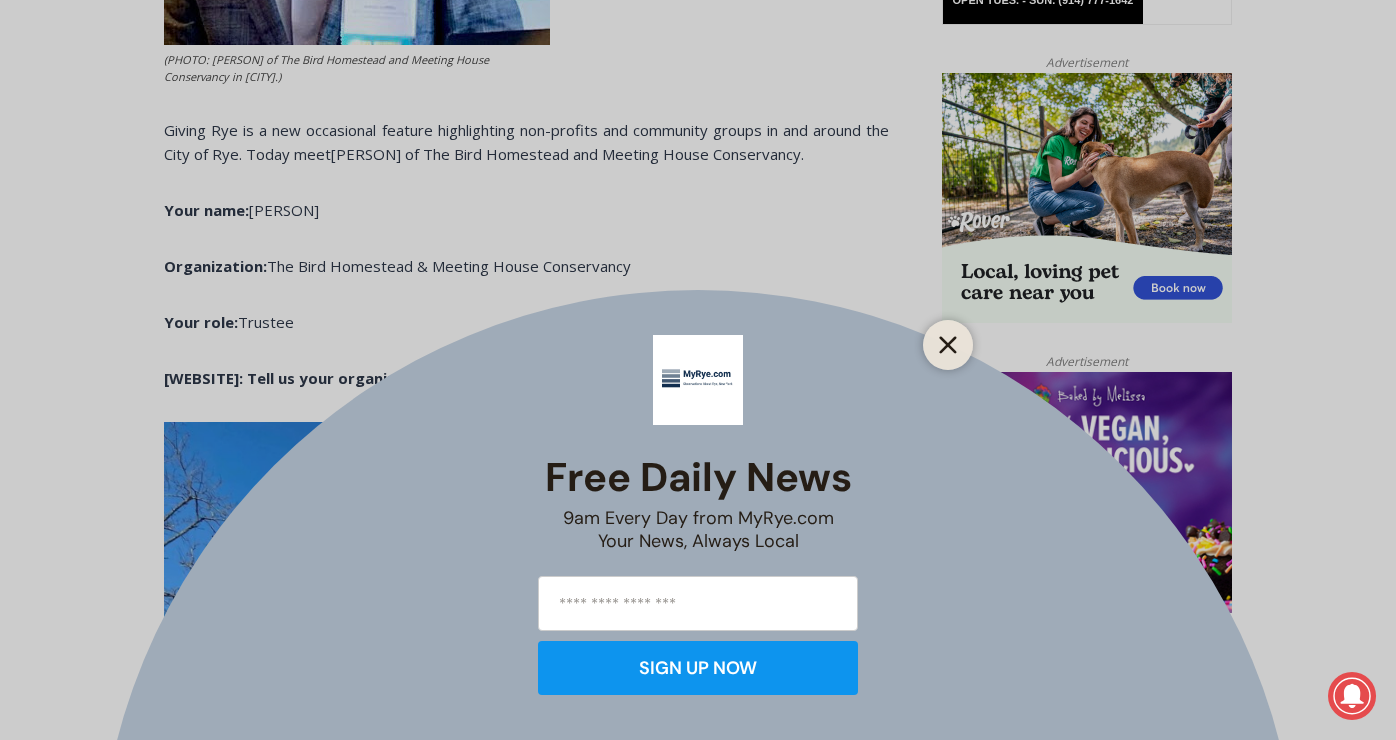 click 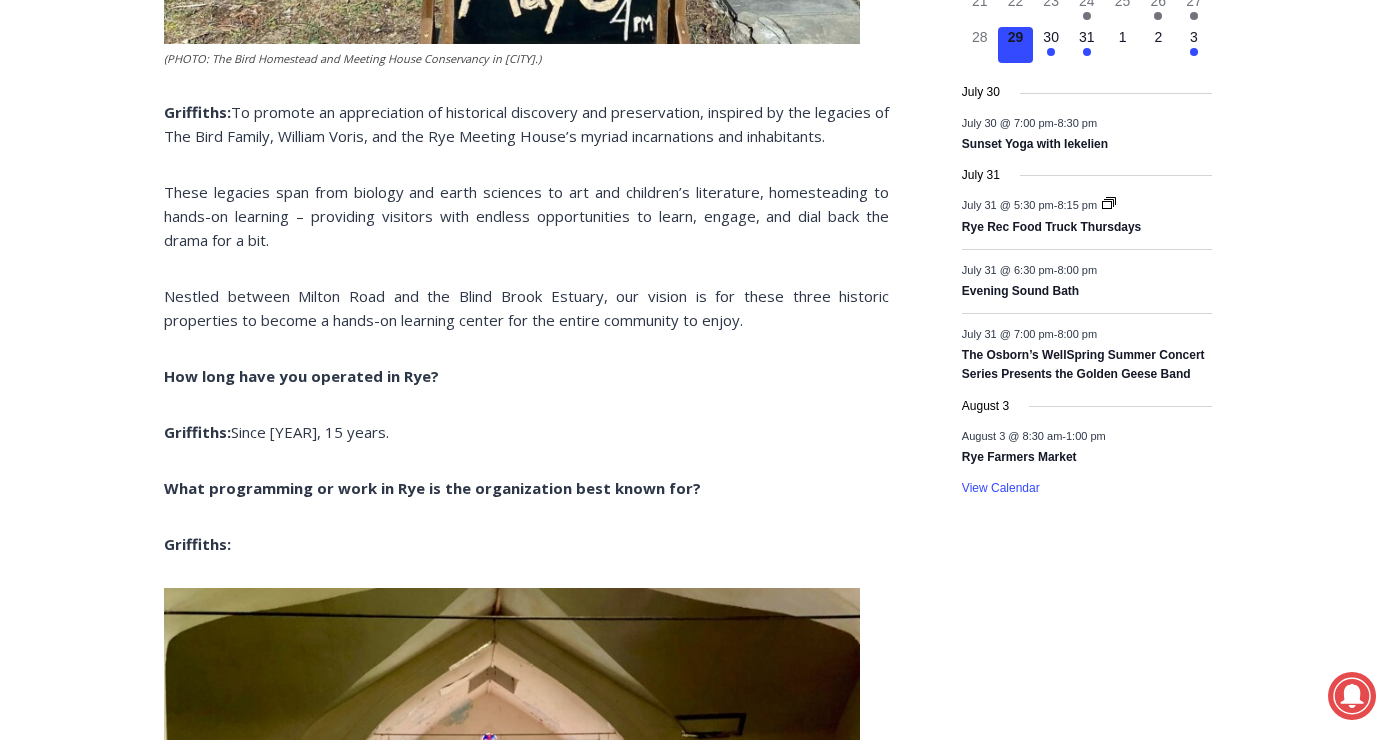 scroll, scrollTop: 2476, scrollLeft: 0, axis: vertical 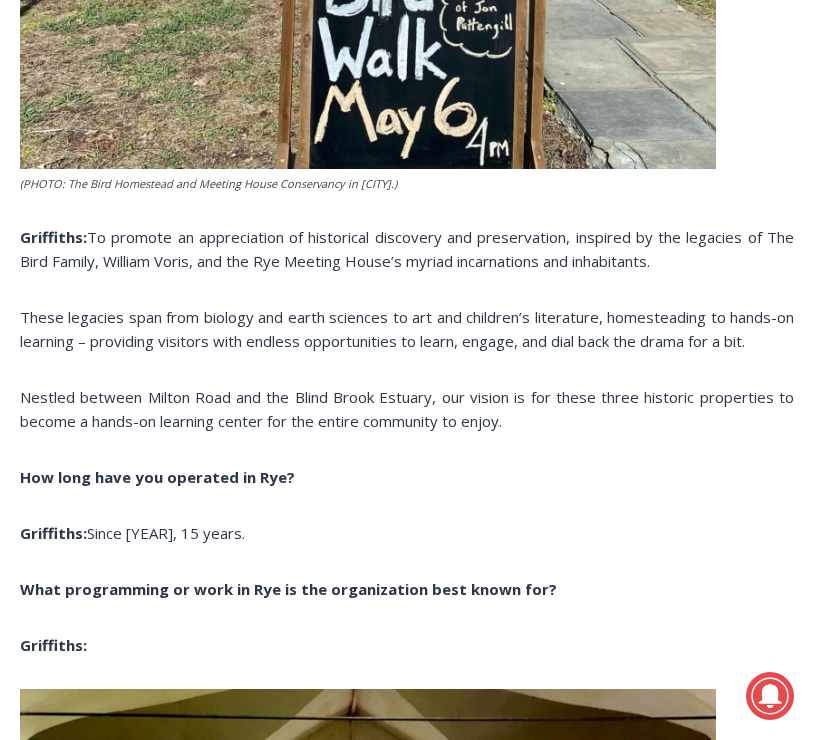 click on "(PHOTO: [PERSON] of The Bird Homestead and Meeting House Conservancy in [CITY].)
Giving [CITY] is a new occasional feature highlighting non-profits and community groups in and around the City of [CITY]. Today meet  [PERSON] of The Bird Homestead & Meeting House Conservancy.
Your name:  [PERSON]
Organization:  The Bird Homestead & Meeting House Conservancy
Your role:  Trustee
[WEBSITE]: Tell us your organization’s mission.
(PHOTO: The Bird Homestead and Meeting House Conservancy in [CITY].)
[PERSON]:  To promote an appreciation of historical discovery and preservation, inspired by the legacies of The Bird Family, [PERSON], and the Rye Meeting House’s myriad incarnations and inhabitants.
These legacies span from biology and earth sciences to art and children’s literature, homesteading to hands-on learning – providing visitors with endless opportunities to learn, engage, and dial back the drama for a bit.
How long have you operated in [CITY]?
[PERSON]:" at bounding box center (407, 2295) 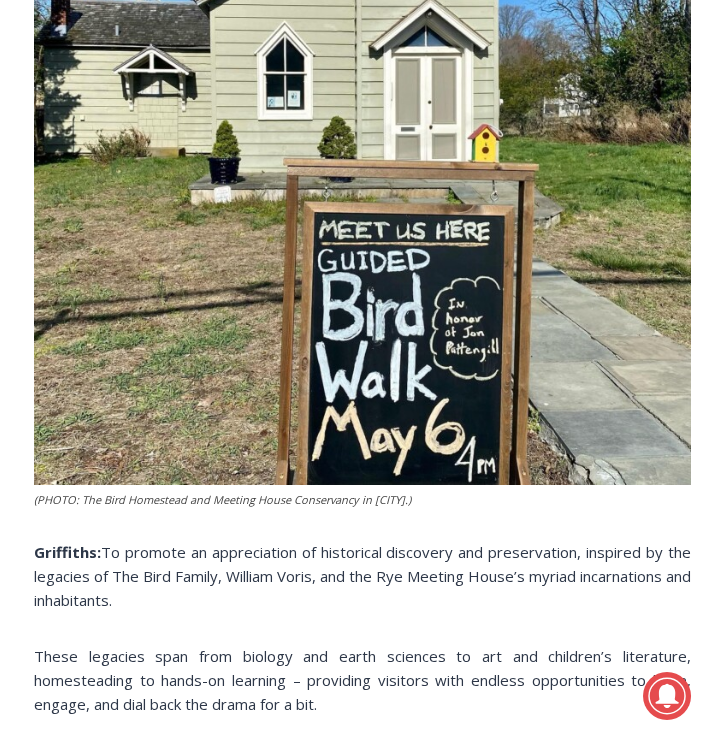 scroll, scrollTop: 0, scrollLeft: 0, axis: both 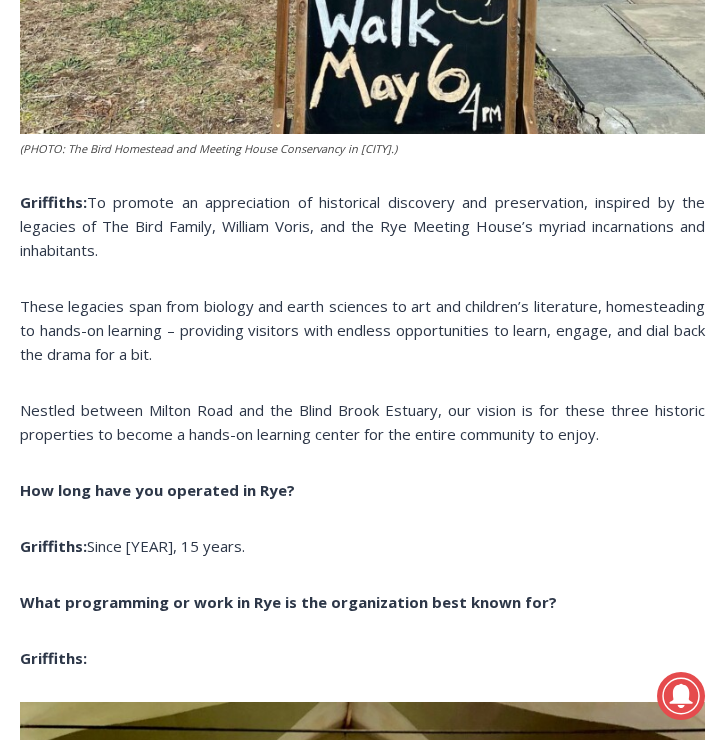 click on "To promote an appreciation of historical discovery and preservation, inspired by the legacies of The Bird Family, William Voris, and the Rye Meeting House’s myriad incarnations and inhabitants." at bounding box center (362, 226) 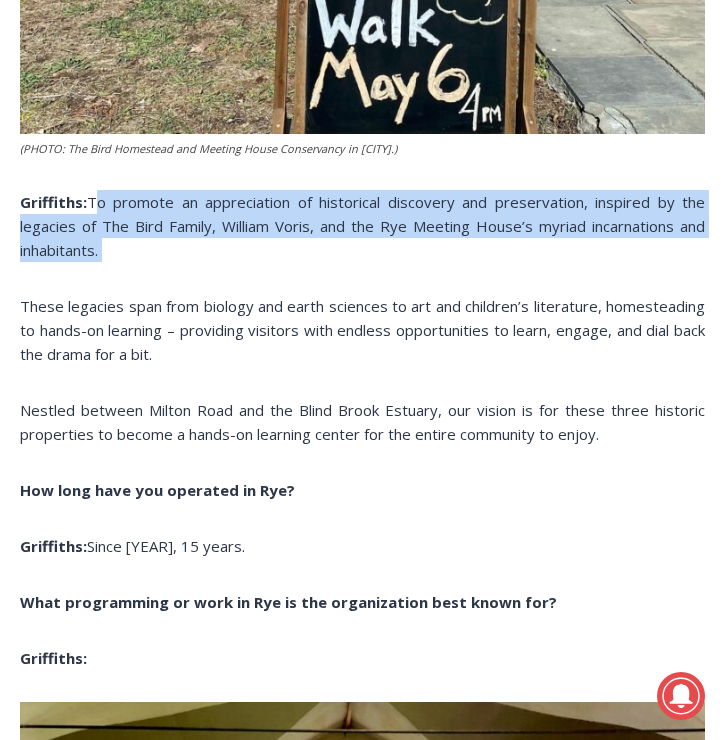 drag, startPoint x: 484, startPoint y: 568, endPoint x: 116, endPoint y: 284, distance: 464.84406 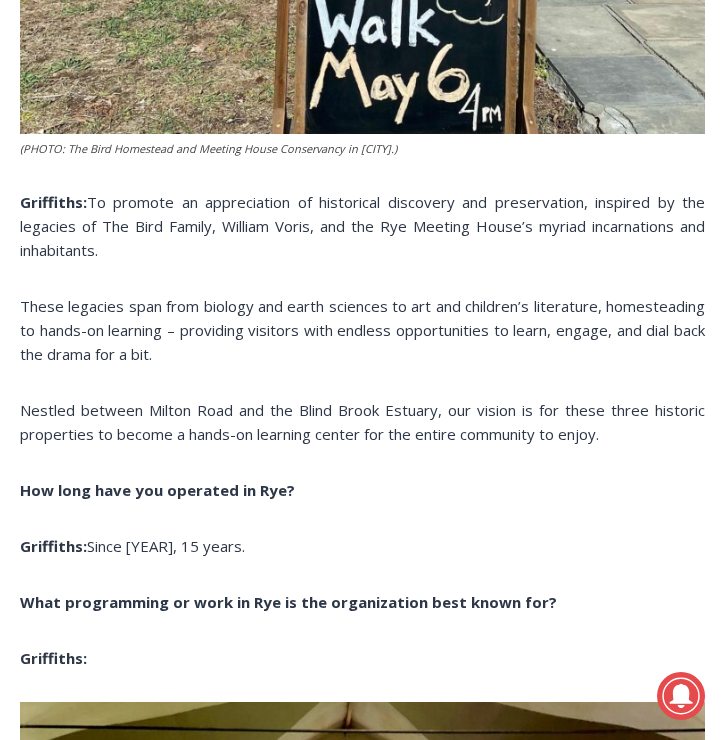click on "(PHOTO: [PERSON] of The Bird Homestead and Meeting House Conservancy in [CITY].)
Giving [CITY] is a new occasional feature highlighting non-profits and community groups in and around the City of [CITY]. Today meet  [PERSON] of The Bird Homestead & Meeting House Conservancy.
Your name:  [PERSON]
Organization:  The Bird Homestead & Meeting House Conservancy
Your role:  Trustee
[WEBSITE]: Tell us your organization’s mission.
(PHOTO: The Bird Homestead and Meeting House Conservancy in [CITY].)
[PERSON]:  To promote an appreciation of historical discovery and preservation, inspired by the legacies of The Bird Family, [PERSON], and the Rye Meeting House’s myriad incarnations and inhabitants.
These legacies span from biology and earth sciences to art and children’s literature, homesteading to hands-on learning – providing visitors with endless opportunities to learn, engage, and dial back the drama for a bit.
How long have you operated in [CITY]?
[PERSON]:" at bounding box center (362, 2310) 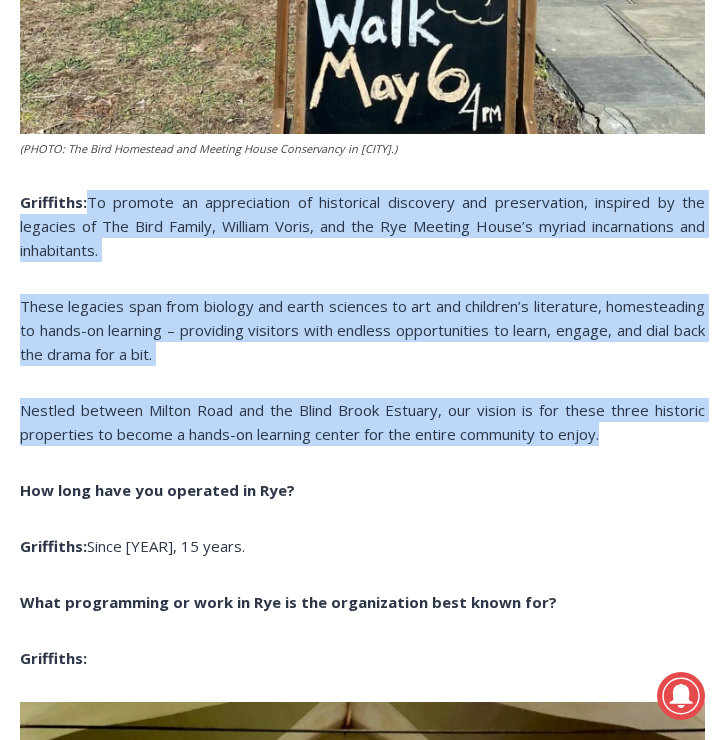 drag, startPoint x: 89, startPoint y: 224, endPoint x: 615, endPoint y: 464, distance: 578.1661 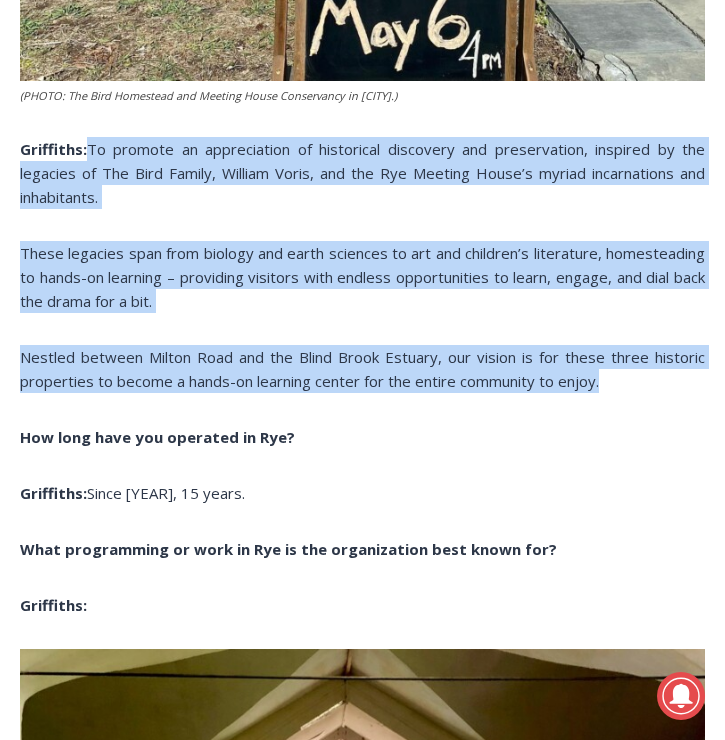 scroll, scrollTop: 2637, scrollLeft: 0, axis: vertical 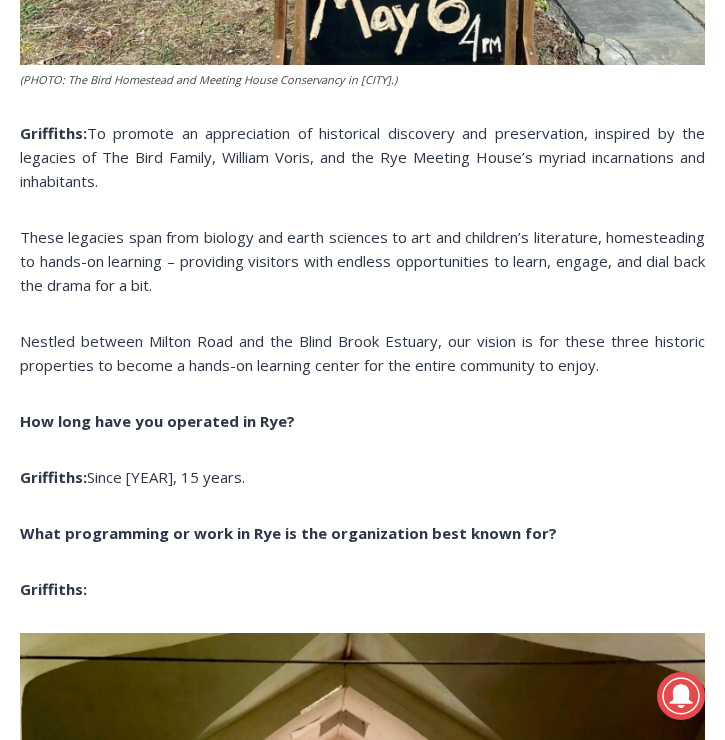 click on "(PHOTO: [PERSON] of The Bird Homestead and Meeting House Conservancy in [CITY].)
Giving [CITY] is a new occasional feature highlighting non-profits and community groups in and around the City of [CITY]. Today meet  [PERSON] of The Bird Homestead & Meeting House Conservancy.
Your name:  [PERSON]
Organization:  The Bird Homestead & Meeting House Conservancy
Your role:  Trustee
[WEBSITE]: Tell us your organization’s mission.
(PHOTO: The Bird Homestead and Meeting House Conservancy in [CITY].)
[PERSON]:  To promote an appreciation of historical discovery and preservation, inspired by the legacies of The Bird Family, [PERSON], and the Rye Meeting House’s myriad incarnations and inhabitants.
These legacies span from biology and earth sciences to art and children’s literature, homesteading to hands-on learning – providing visitors with endless opportunities to learn, engage, and dial back the drama for a bit.
How long have you operated in [CITY]?
[PERSON]:" at bounding box center [362, 2241] 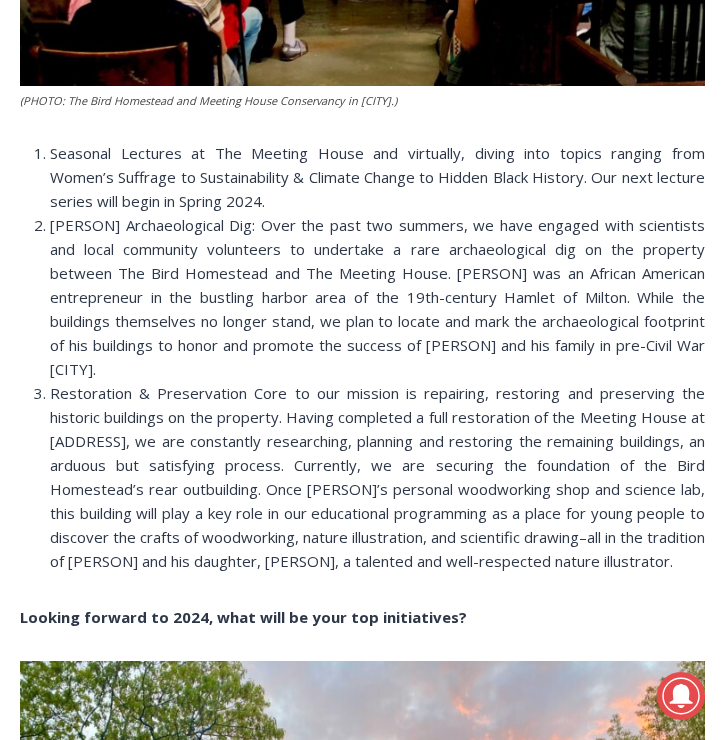 scroll, scrollTop: 3701, scrollLeft: 0, axis: vertical 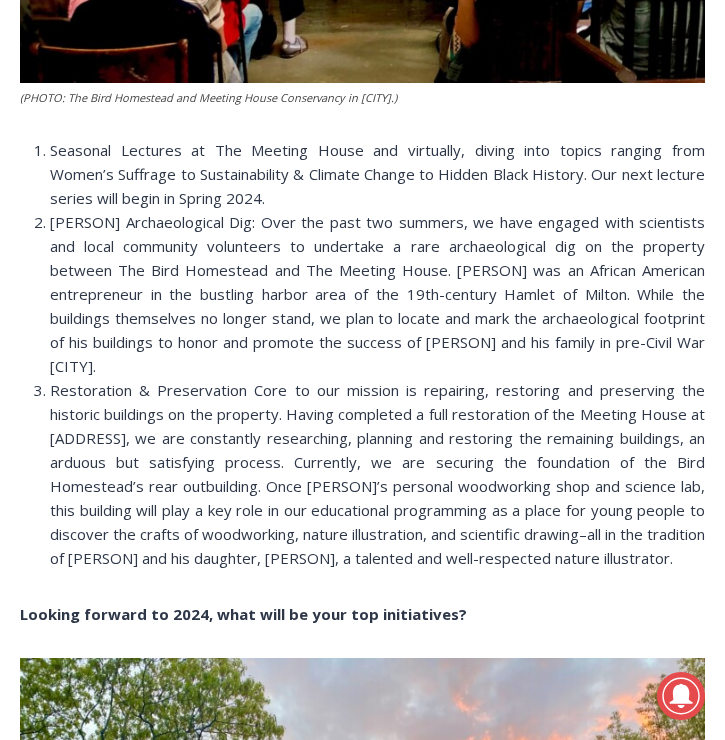 drag, startPoint x: 442, startPoint y: 338, endPoint x: 440, endPoint y: 383, distance: 45.044422 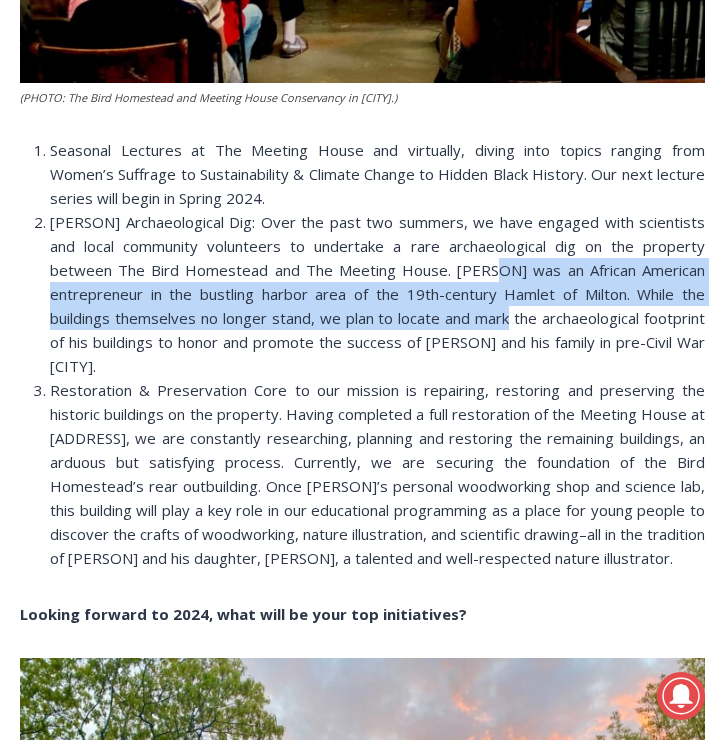 drag, startPoint x: 506, startPoint y: 289, endPoint x: 575, endPoint y: 325, distance: 77.82673 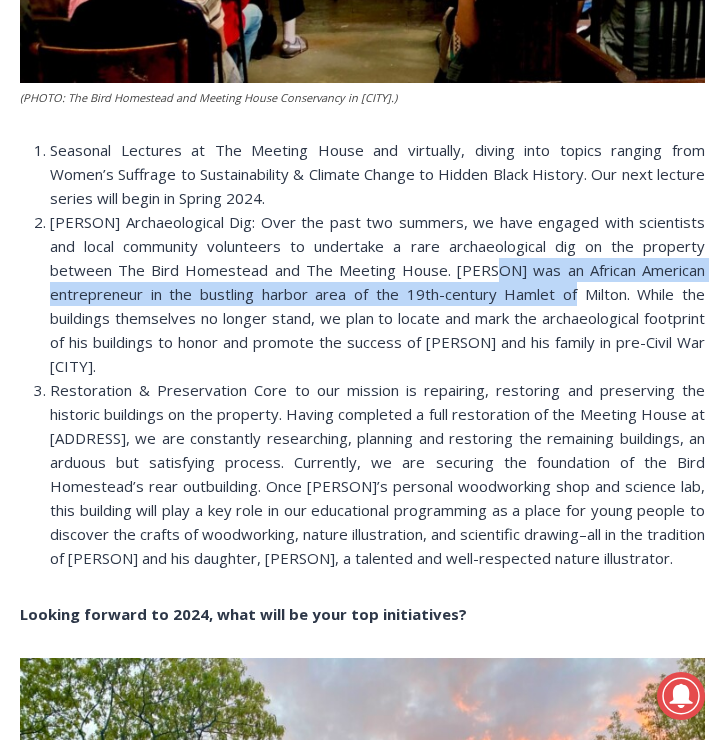 drag, startPoint x: 572, startPoint y: 317, endPoint x: 511, endPoint y: 291, distance: 66.309875 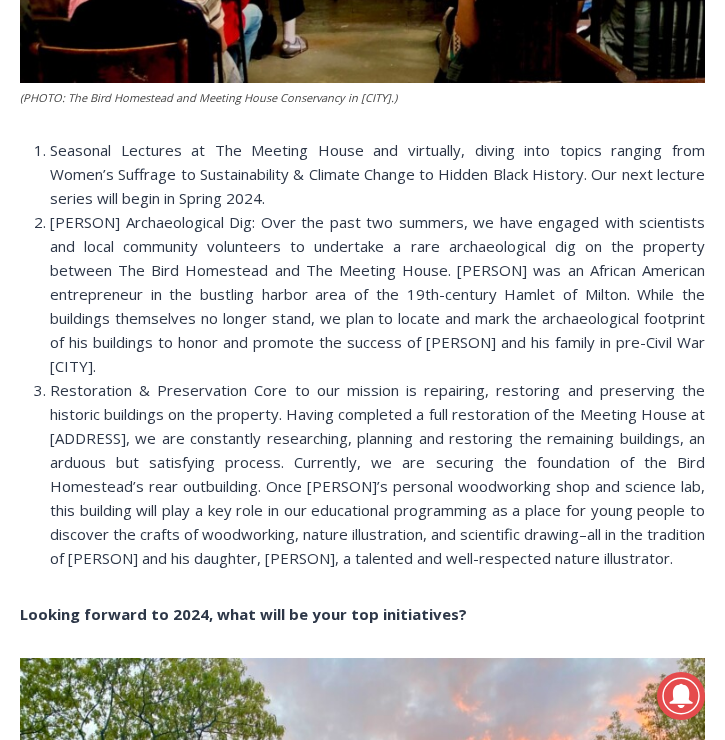click on "[PERSON] Archaeological Dig: Over the past two summers, we have engaged with scientists and local community volunteers to undertake a rare archaeological dig on the property between The Bird Homestead and The Meeting House. [PERSON] was an African American entrepreneur in the bustling harbor area of the 19th-century Hamlet of Milton. While the buildings themselves no longer stand, we plan to locate and mark the archaeological footprint of his buildings to honor and promote the success of [PERSON] and his family in pre-Civil War [CITY]." at bounding box center [377, 294] 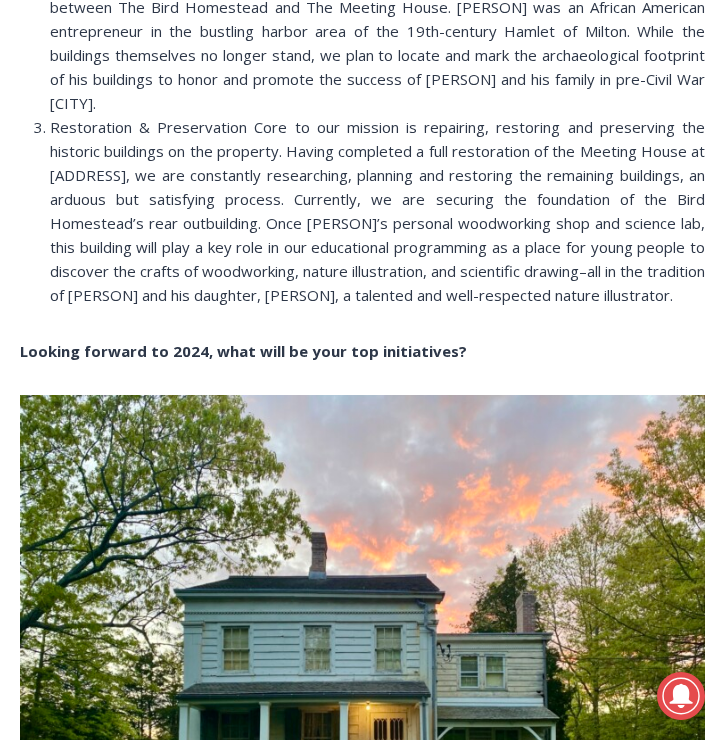 scroll, scrollTop: 3965, scrollLeft: 0, axis: vertical 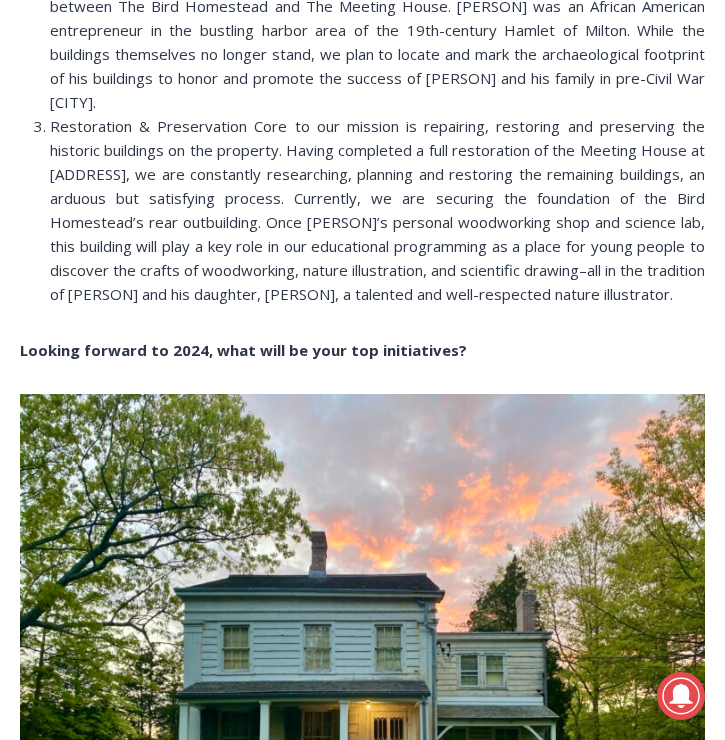 click on "(PHOTO: [PERSON] of The Bird Homestead and Meeting House Conservancy in [CITY].)
Giving [CITY] is a new occasional feature highlighting non-profits and community groups in and around the City of [CITY]. Today meet  [PERSON] of The Bird Homestead & Meeting House Conservancy.
Your name:  [PERSON]
Organization:  The Bird Homestead & Meeting House Conservancy
Your role:  Trustee
[WEBSITE]: Tell us your organization’s mission.
(PHOTO: The Bird Homestead and Meeting House Conservancy in [CITY].)
[PERSON]:  To promote an appreciation of historical discovery and preservation, inspired by the legacies of The Bird Family, [PERSON], and the Rye Meeting House’s myriad incarnations and inhabitants.
These legacies span from biology and earth sciences to art and children’s literature, homesteading to hands-on learning – providing visitors with endless opportunities to learn, engage, and dial back the drama for a bit.
How long have you operated in [CITY]?
[PERSON]:" at bounding box center [362, 913] 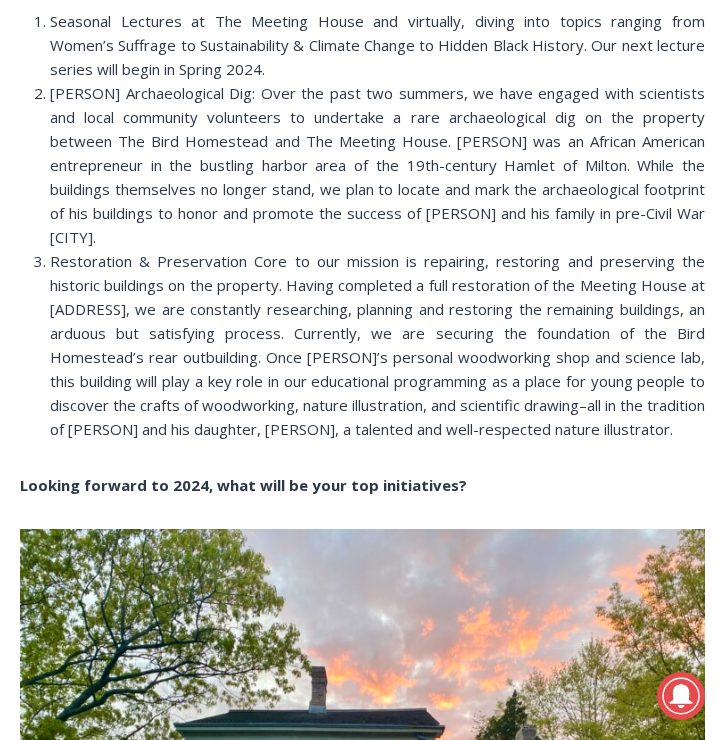 scroll, scrollTop: 3837, scrollLeft: 0, axis: vertical 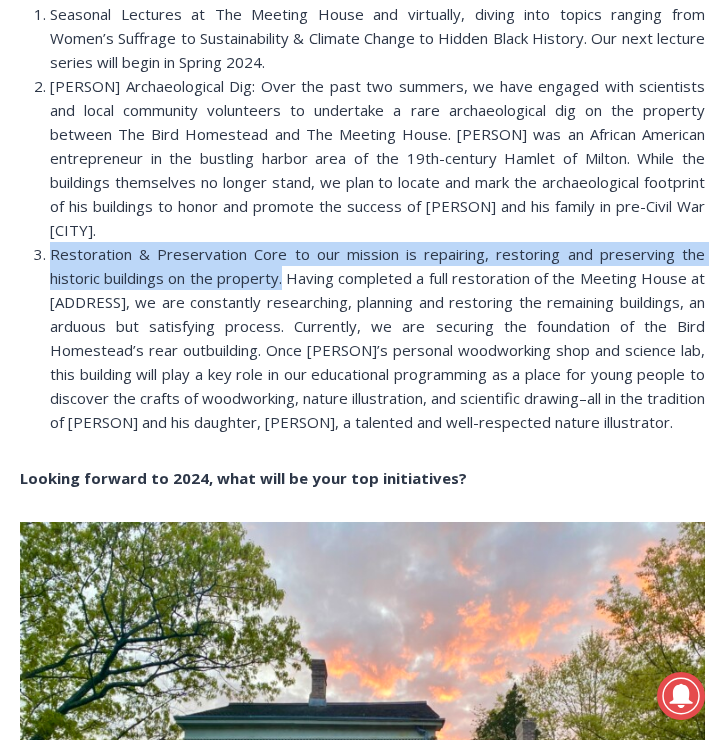 drag, startPoint x: 50, startPoint y: 273, endPoint x: 291, endPoint y: 298, distance: 242.29321 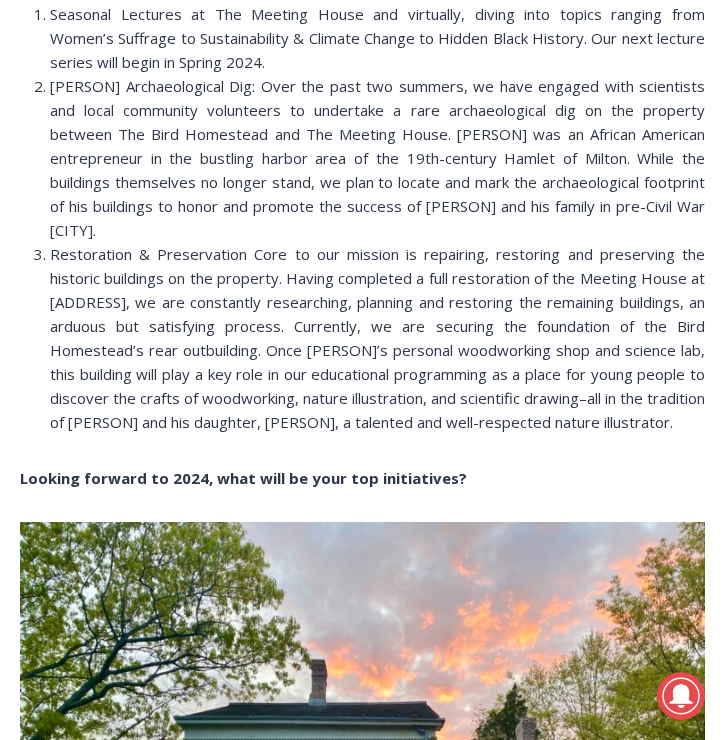 click on "Looking forward to 2024, what will be your top initiatives?" at bounding box center (243, 478) 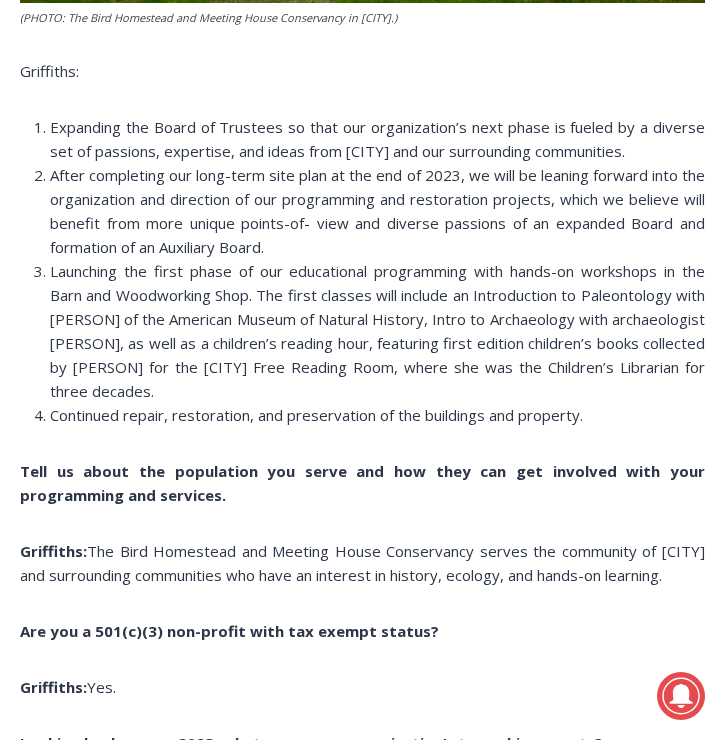 scroll, scrollTop: 4874, scrollLeft: 0, axis: vertical 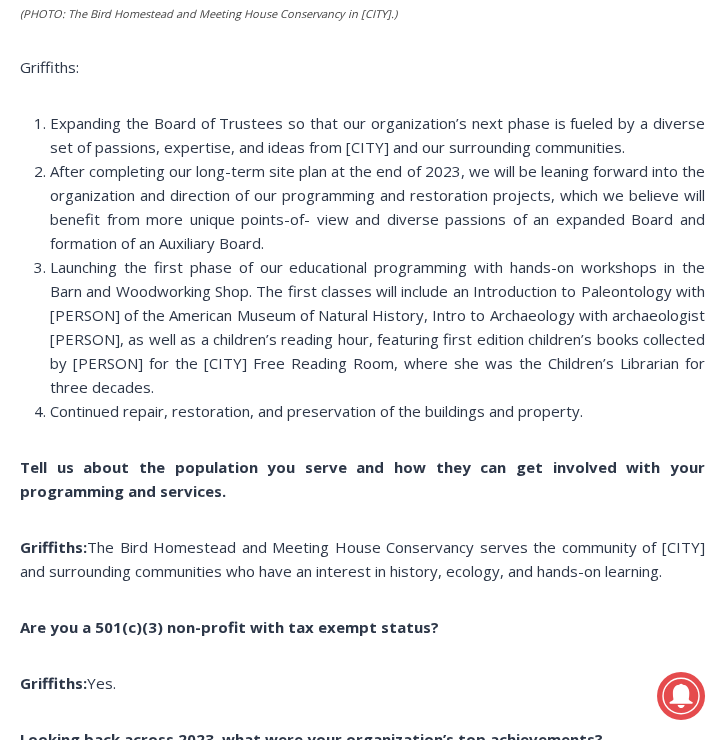 click on "(PHOTO: [PERSON] of The Bird Homestead and Meeting House Conservancy in [CITY].)
Giving [CITY] is a new occasional feature highlighting non-profits and community groups in and around the City of [CITY]. Today meet  [PERSON] of The Bird Homestead & Meeting House Conservancy.
Your name:  [PERSON]
Organization:  The Bird Homestead & Meeting House Conservancy
Your role:  Trustee
[WEBSITE]: Tell us your organization’s mission.
(PHOTO: The Bird Homestead and Meeting House Conservancy in [CITY].)
[PERSON]:  To promote an appreciation of historical discovery and preservation, inspired by the legacies of The Bird Family, [PERSON], and the Rye Meeting House’s myriad incarnations and inhabitants.
These legacies span from biology and earth sciences to art and children’s literature, homesteading to hands-on learning – providing visitors with endless opportunities to learn, engage, and dial back the drama for a bit.
How long have you operated in [CITY]?
[PERSON]:" at bounding box center (362, 4) 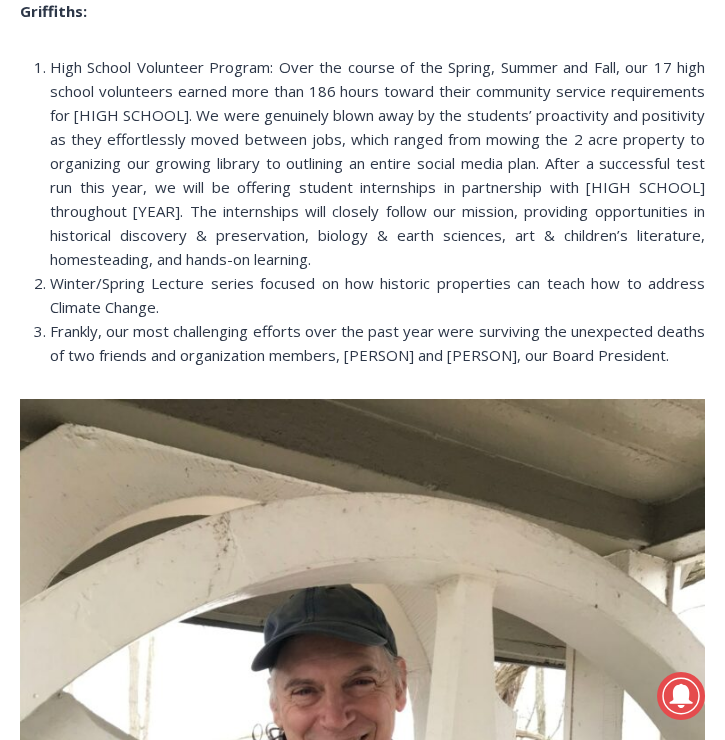 scroll, scrollTop: 5656, scrollLeft: 0, axis: vertical 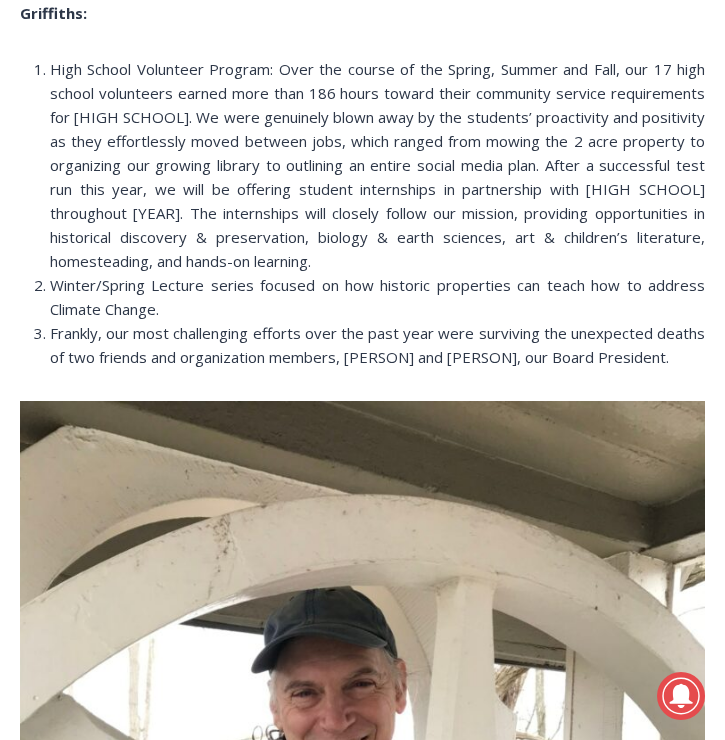 click on "Winter/Spring Lecture series focused on how historic properties can teach how to address Climate Change." at bounding box center [377, 297] 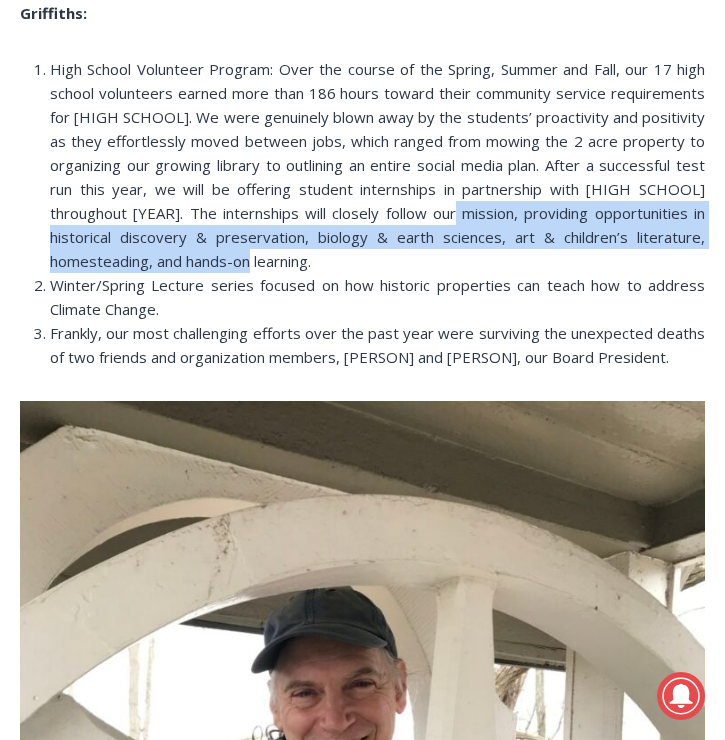 drag, startPoint x: 445, startPoint y: 257, endPoint x: 444, endPoint y: 293, distance: 36.013885 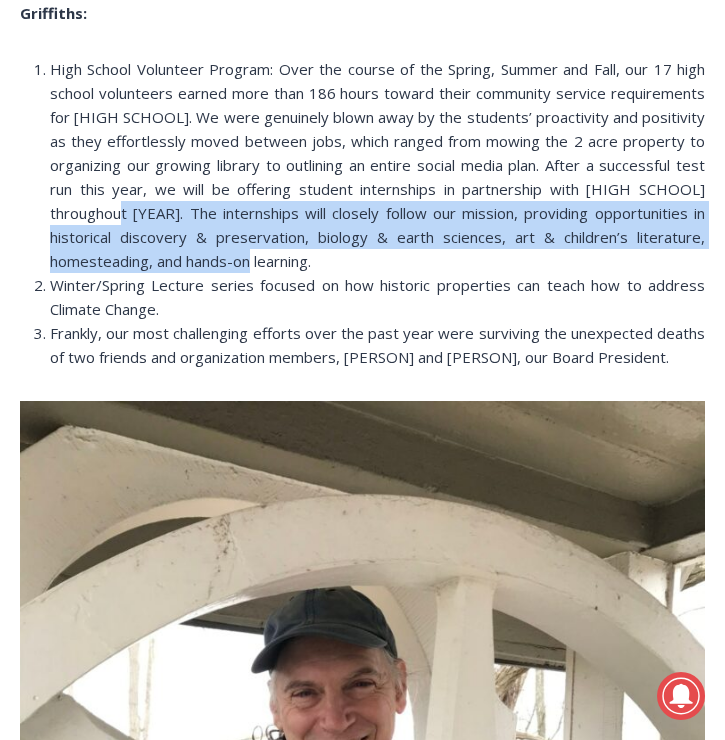 drag, startPoint x: 94, startPoint y: 255, endPoint x: 222, endPoint y: 307, distance: 138.15933 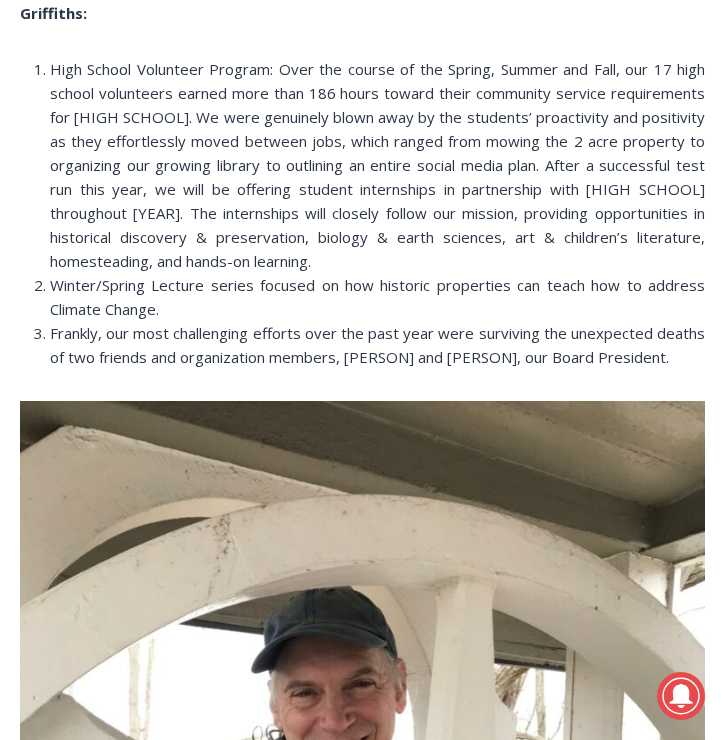 click on "Winter/Spring Lecture series focused on how historic properties can teach how to address Climate Change." at bounding box center (377, 297) 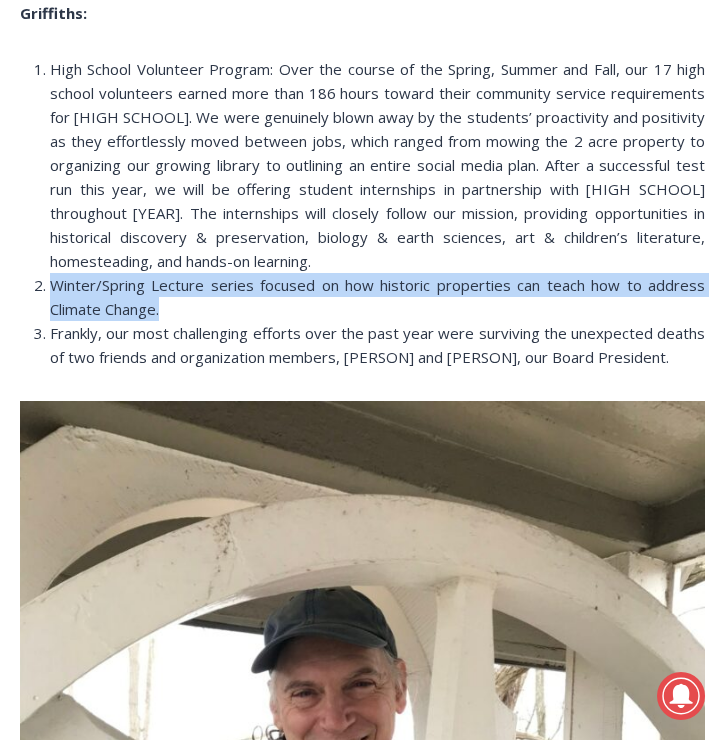 drag, startPoint x: 172, startPoint y: 354, endPoint x: 48, endPoint y: 329, distance: 126.495056 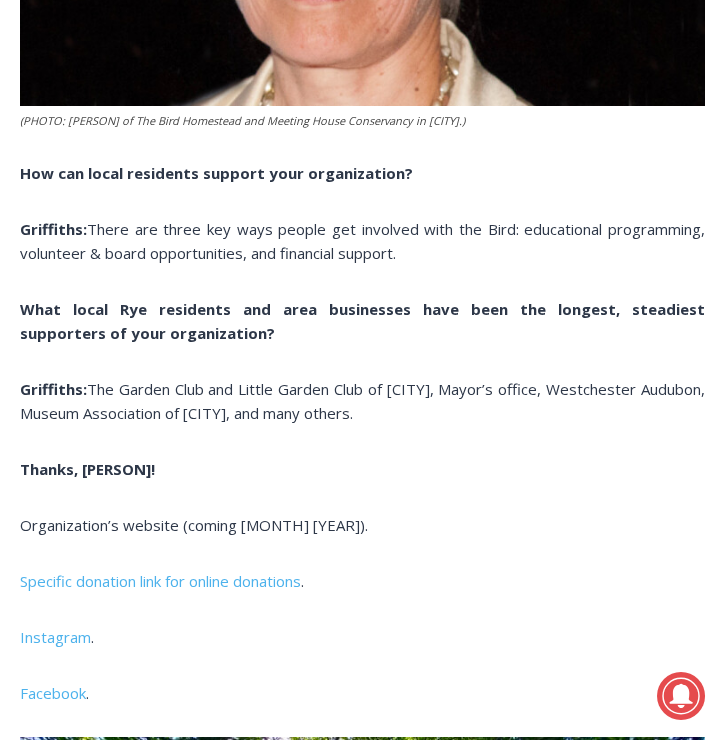 scroll, scrollTop: 7371, scrollLeft: 0, axis: vertical 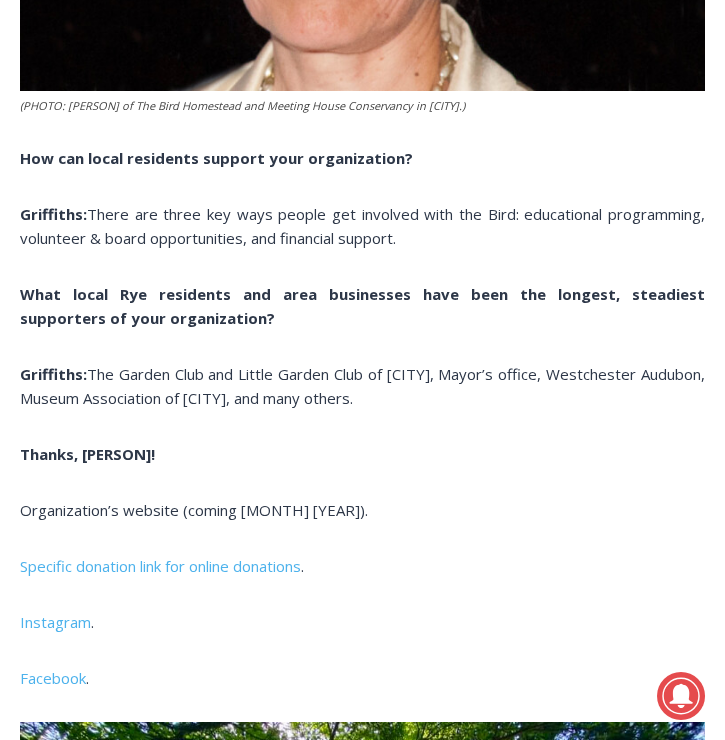 click on "(PHOTO: [PERSON] of The Bird Homestead and Meeting House Conservancy in [CITY].)
Giving [CITY] is a new occasional feature highlighting non-profits and community groups in and around the City of [CITY]. Today meet  [PERSON] of The Bird Homestead & Meeting House Conservancy.
Your name:  [PERSON]
Organization:  The Bird Homestead & Meeting House Conservancy
Your role:  Trustee
[WEBSITE]: Tell us your organization’s mission.
(PHOTO: The Bird Homestead and Meeting House Conservancy in [CITY].)
[PERSON]:  To promote an appreciation of historical discovery and preservation, inspired by the legacies of The Bird Family, [PERSON], and the Rye Meeting House’s myriad incarnations and inhabitants.
These legacies span from biology and earth sciences to art and children’s literature, homesteading to hands-on learning – providing visitors with endless opportunities to learn, engage, and dial back the drama for a bit.
How long have you operated in [CITY]?
[PERSON]:" at bounding box center (362, -2493) 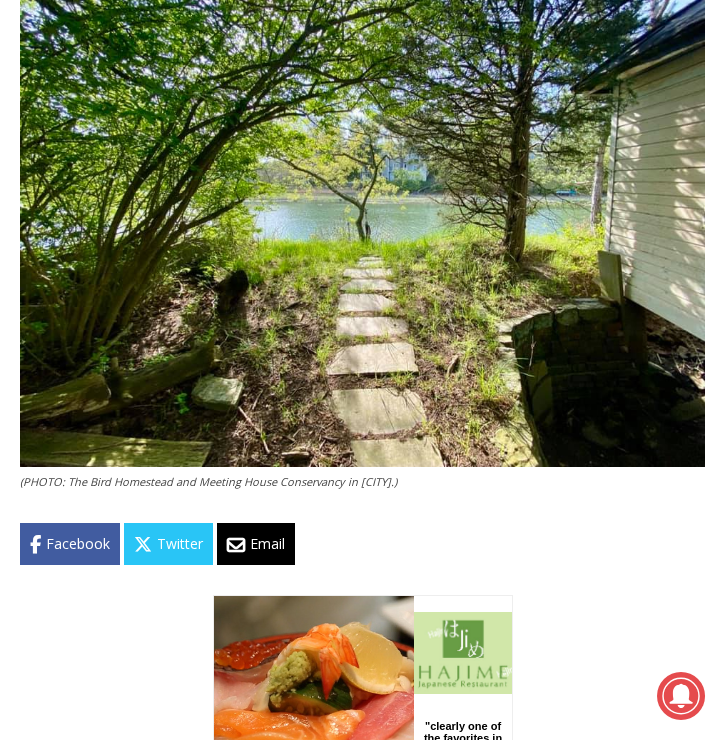 scroll, scrollTop: 8139, scrollLeft: 0, axis: vertical 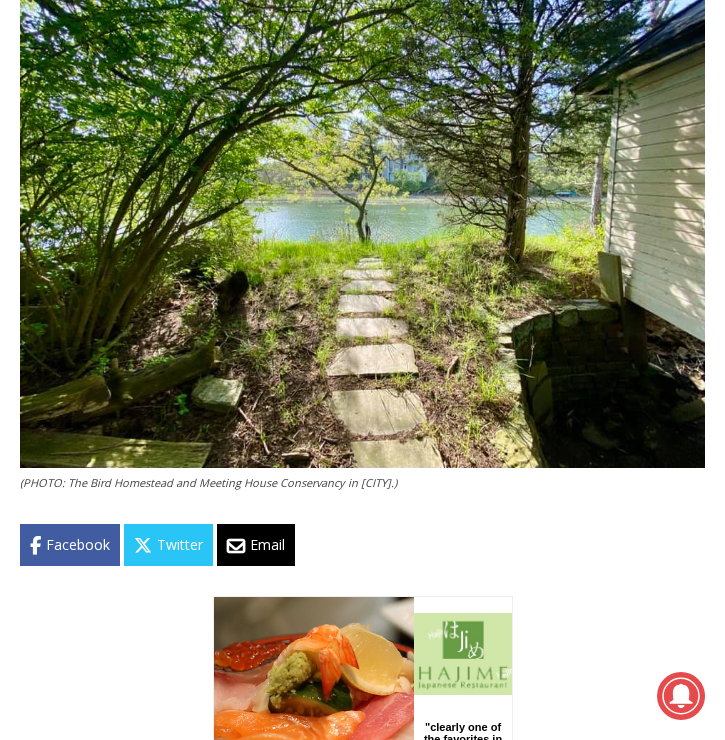 click on "(PHOTO: [PERSON] of The Bird Homestead and Meeting House Conservancy in [CITY].)
Giving [CITY] is a new occasional feature highlighting non-profits and community groups in and around the City of [CITY]. Today meet  [PERSON] of The Bird Homestead & Meeting House Conservancy.
Your name:  [PERSON]
Organization:  The Bird Homestead & Meeting House Conservancy
Your role:  Trustee
[WEBSITE]: Tell us your organization’s mission.
(PHOTO: The Bird Homestead and Meeting House Conservancy in [CITY].)
[PERSON]:  To promote an appreciation of historical discovery and preservation, inspired by the legacies of The Bird Family, [PERSON], and the Rye Meeting House’s myriad incarnations and inhabitants.
These legacies span from biology and earth sciences to art and children’s literature, homesteading to hands-on learning – providing visitors with endless opportunities to learn, engage, and dial back the drama for a bit.
How long have you operated in [CITY]?
[PERSON]:" at bounding box center (362, -3261) 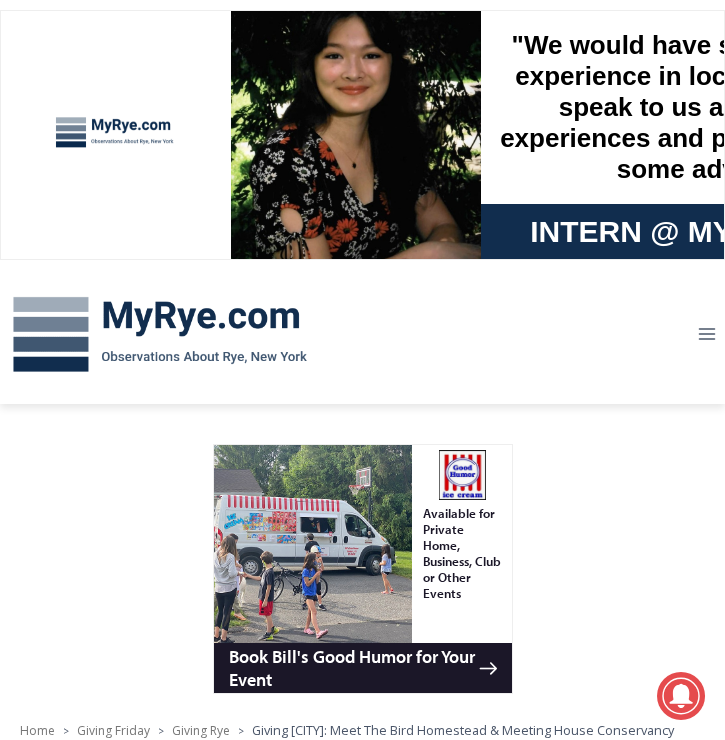 scroll, scrollTop: 0, scrollLeft: 0, axis: both 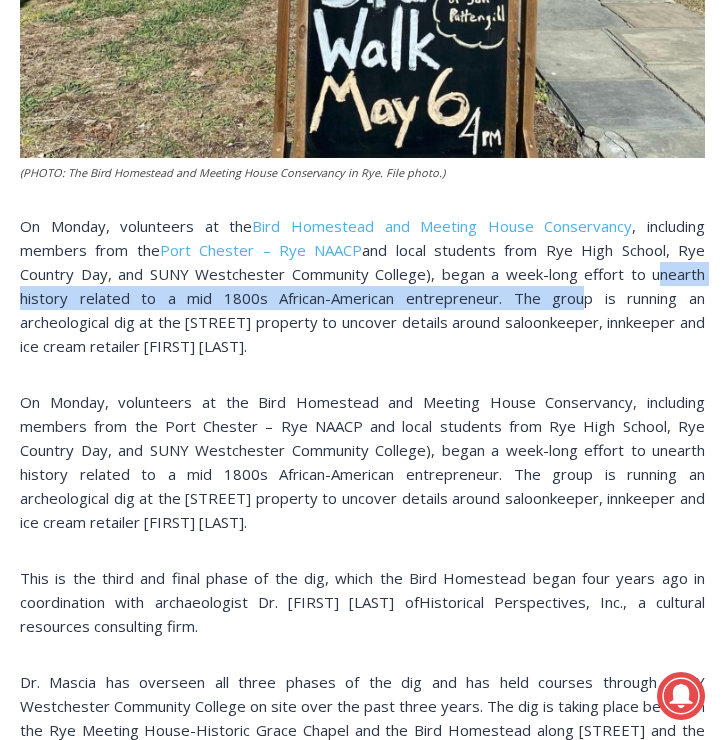 drag, startPoint x: 648, startPoint y: 274, endPoint x: 573, endPoint y: 292, distance: 77.12976 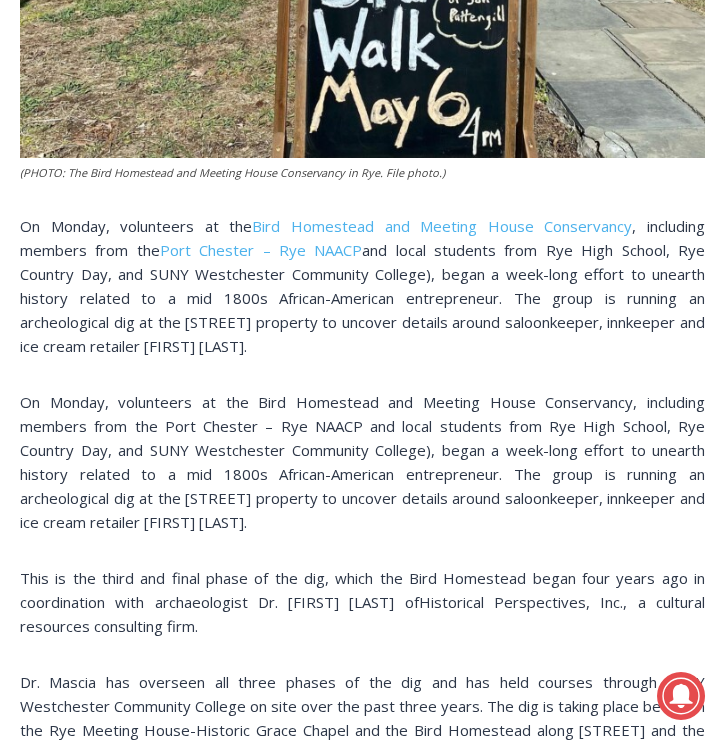 click on "On Monday, volunteers at the  Bird Homestead and Meeting House Conservancy , including members from the  Port Chester – Rye NAACP  and local students from Rye High School, Rye Country Day, and SUNY Westchester Community College), began a week-long effort to unearth history related to a mid 1800s African-American entrepreneur. The group is running an archeological dig at the Milton Road property to uncover details around saloonkeeper, innkeeper and ice cream retailer William Voris." at bounding box center [362, 286] 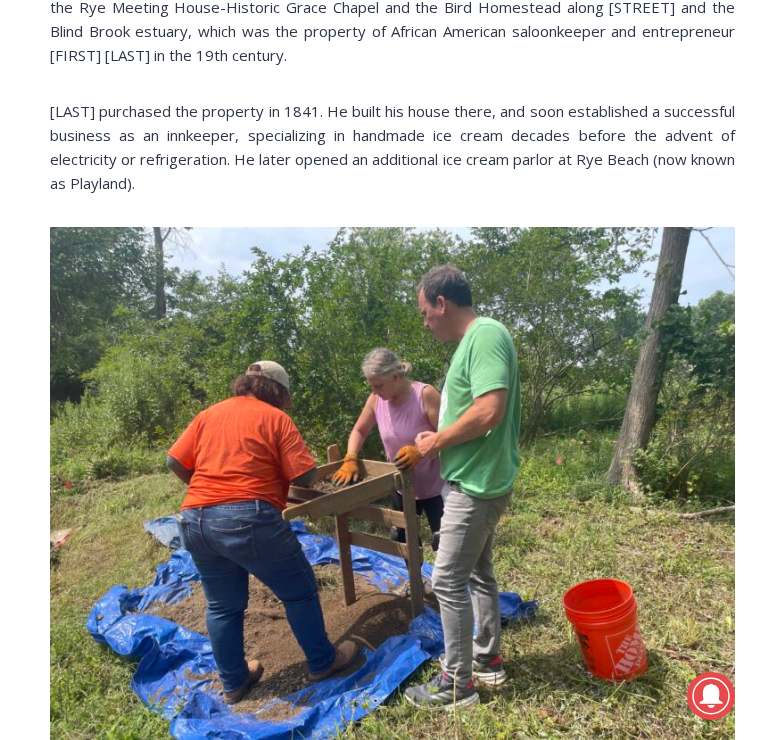 scroll, scrollTop: 2539, scrollLeft: 0, axis: vertical 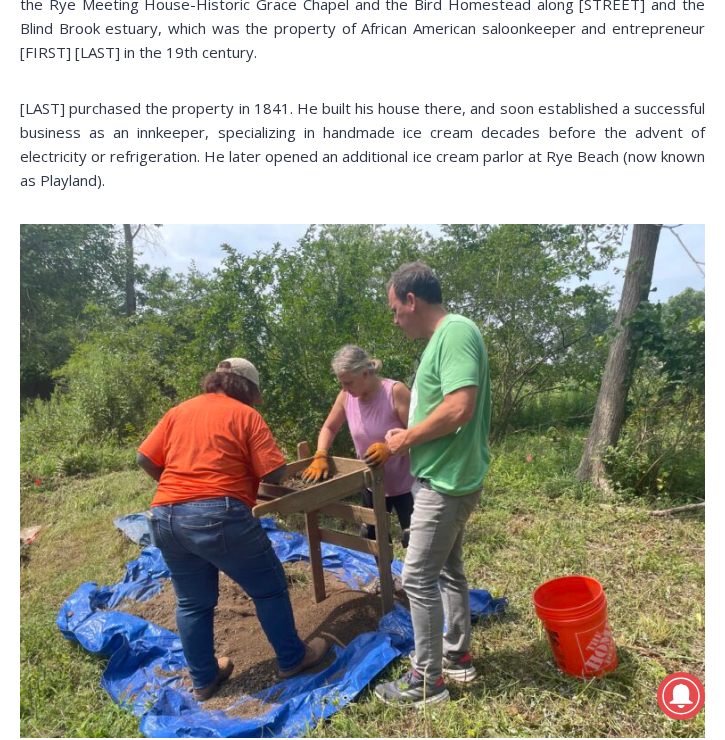 click on "(PHOTO: The Bird Homestead and Meeting House Conservancy in Rye. File photo.)
On Monday, volunteers at the  Bird Homestead and Meeting House Conservancy , including members from the  Port Chester – Rye NAACP  and local students from Rye High School, Rye Country Day, and SUNY Westchester Community College), began a week-long effort to unearth history related to a mid 1800s African-American entrepreneur. The group is running an archeological dig at the Milton Road property to uncover details around saloonkeeper, innkeeper and ice cream retailer William Voris.
This is the third and final phase of the dig, which the Bird Homestead began four years ago in coordination with archaeologist Dr. Sara Mascia of  Historical Perspectives, Inc., a cultural resources consulting firm.
(PHOTO: Dr. Sara Mascia of Historical Perspectives, volunteer Jessica and Aaron Griffiths of The Bird Homestead and Meeting House Conservancy sift through dirt at the William Voris archaeological dig on Monday, July 29, 2024.)" at bounding box center [362, 658] 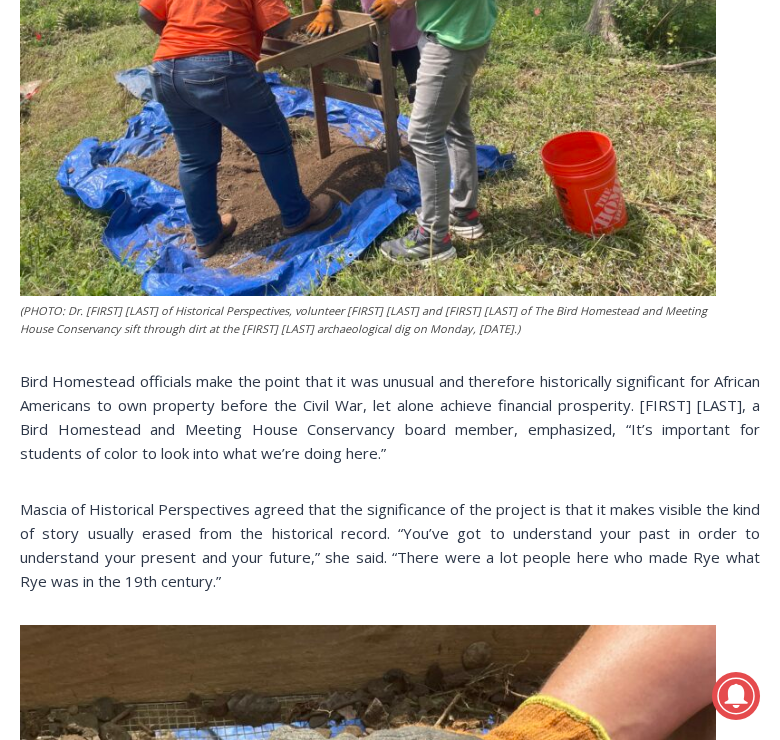 scroll, scrollTop: 0, scrollLeft: 0, axis: both 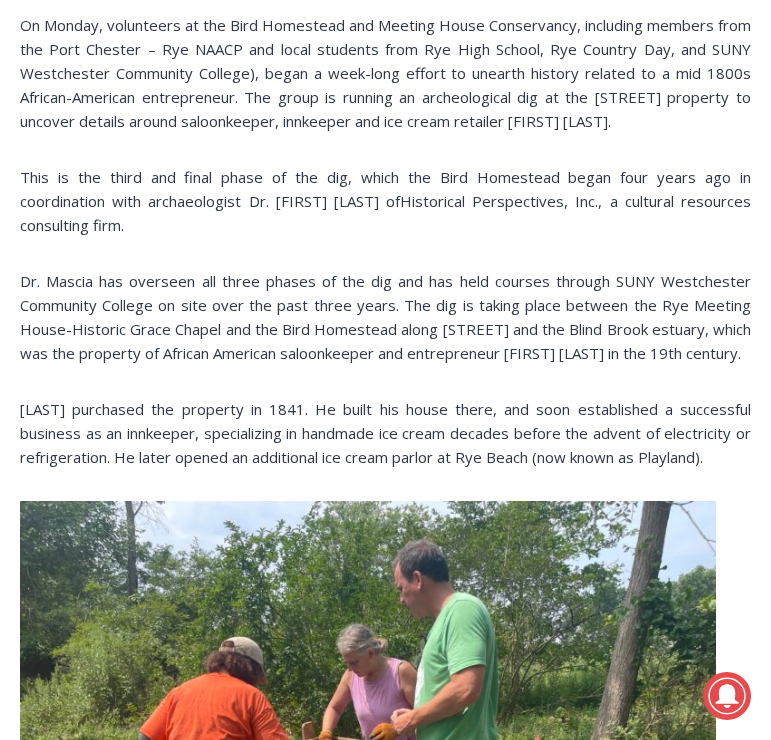 click on "Dr. Mascia has overseen all three phases of the dig and has held courses through SUNY Westchester Community College on site over the past three years. The dig is taking place between the Rye Meeting House-Historic Grace Chapel and the Bird Homestead along Milton Road and the Blind Brook estuary, which was the property of African American saloonkeeper and entrepreneur William Voris in the 19th century." at bounding box center [385, 317] 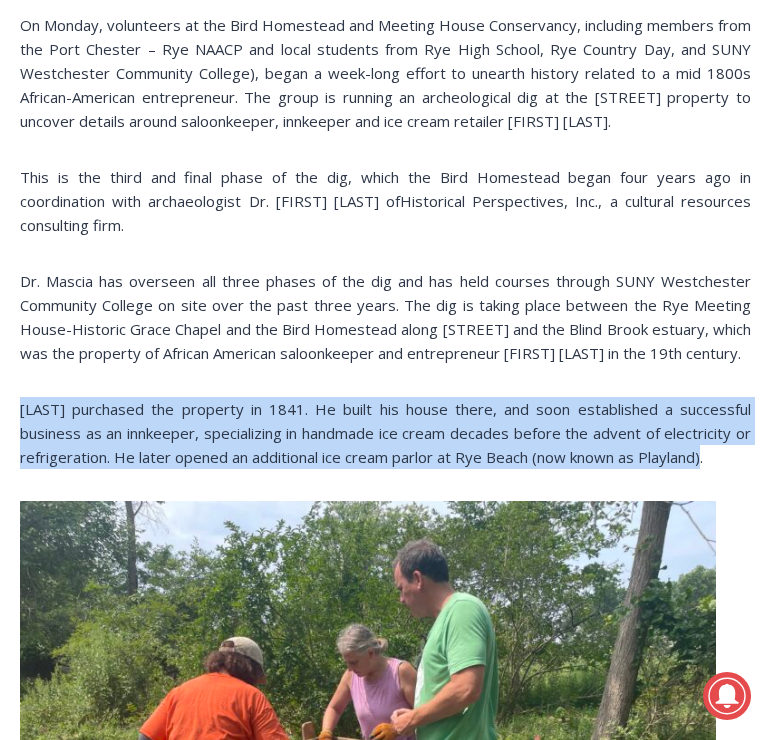 drag, startPoint x: 715, startPoint y: 434, endPoint x: 21, endPoint y: 378, distance: 696.2557 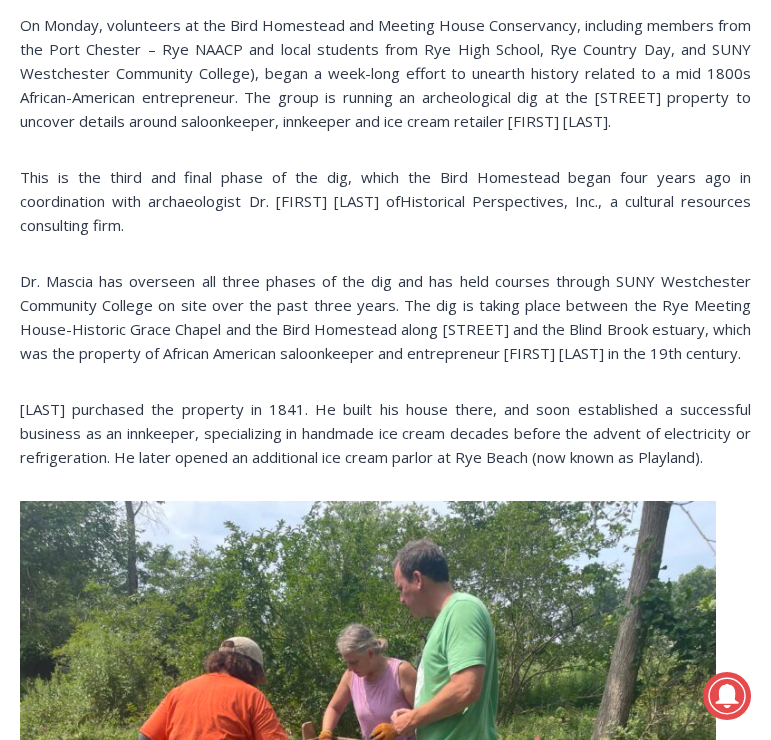 click on "Dr. Mascia has overseen all three phases of the dig and has held courses through SUNY Westchester Community College on site over the past three years. The dig is taking place between the Rye Meeting House-Historic Grace Chapel and the Bird Homestead along Milton Road and the Blind Brook estuary, which was the property of African American saloonkeeper and entrepreneur William Voris in the 19th century." at bounding box center (385, 317) 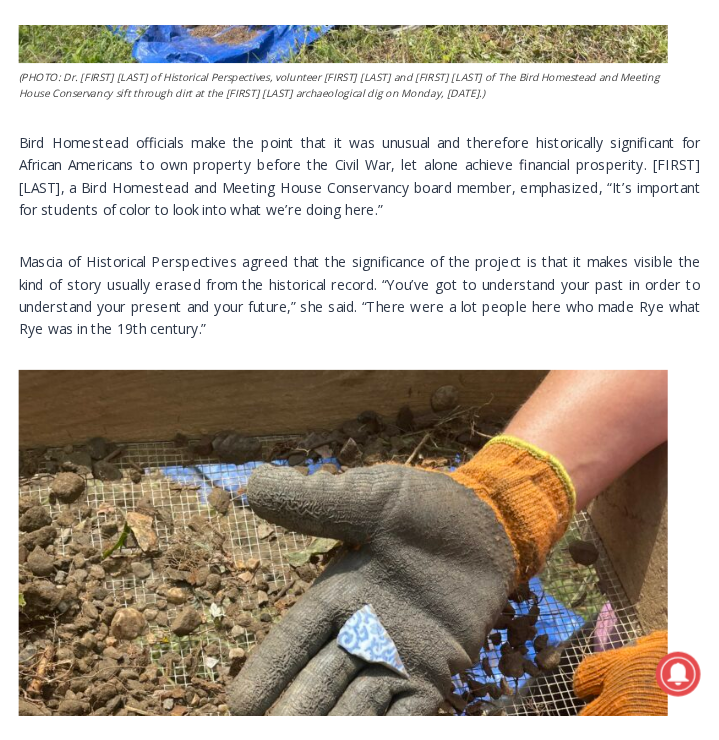 scroll, scrollTop: 2866, scrollLeft: 0, axis: vertical 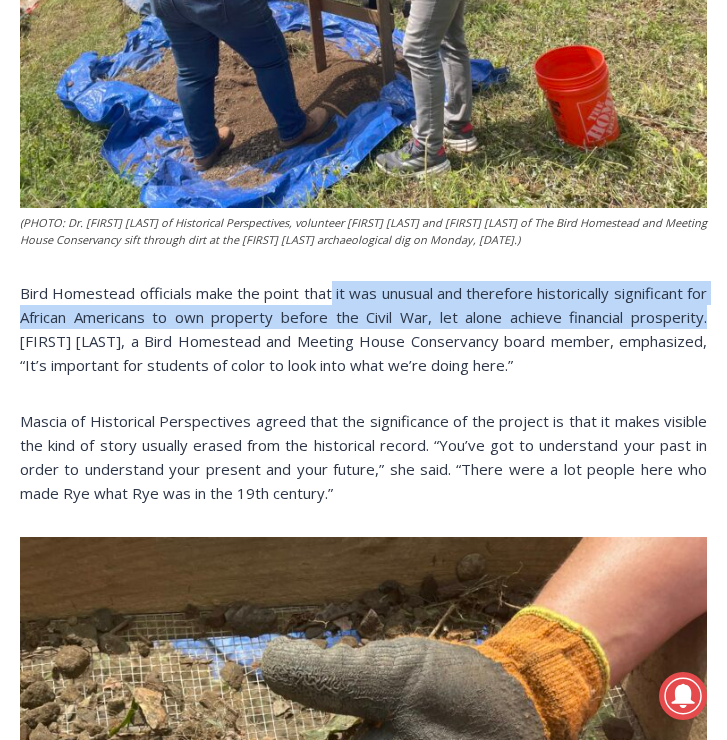 drag, startPoint x: 342, startPoint y: 289, endPoint x: 713, endPoint y: 307, distance: 371.4364 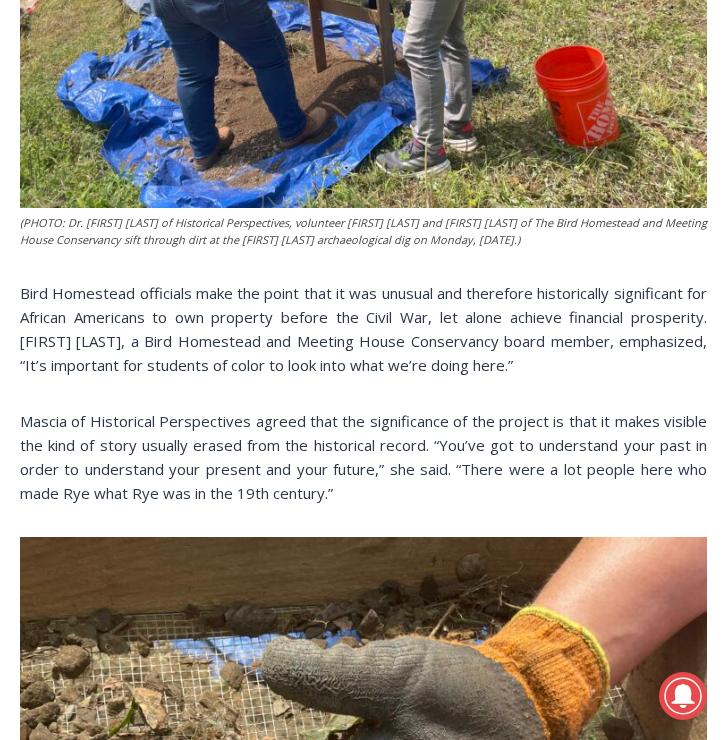 click on "(PHOTO: The Bird Homestead and Meeting House Conservancy in Rye. File photo.)
On Monday, volunteers at the  Bird Homestead and Meeting House Conservancy , including members from the  Port Chester – Rye NAACP  and local students from Rye High School, Rye Country Day, and SUNY Westchester Community College), began a week-long effort to unearth history related to a mid 1800s African-American entrepreneur. The group is running an archeological dig at the Milton Road property to uncover details around saloonkeeper, innkeeper and ice cream retailer William Voris.
This is the third and final phase of the dig, which the Bird Homestead began four years ago in coordination with archaeologist Dr. Sara Mascia of  Historical Perspectives, Inc., a cultural resources consulting firm.
(PHOTO: Dr. Sara Mascia of Historical Perspectives, volunteer Jessica and Aaron Griffiths of The Bird Homestead and Meeting House Conservancy sift through dirt at the William Voris archaeological dig on Monday, July 29, 2024.)" at bounding box center [363, 127] 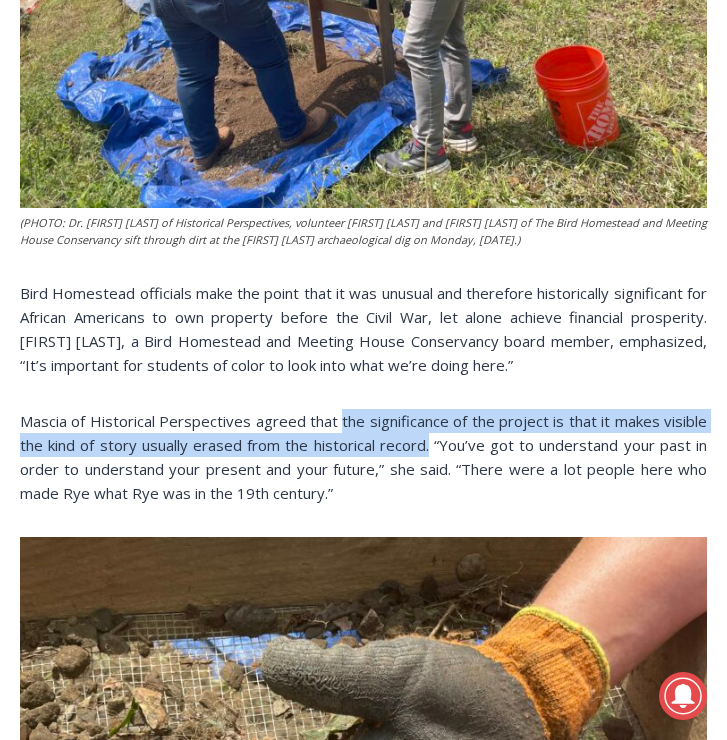drag, startPoint x: 337, startPoint y: 417, endPoint x: 432, endPoint y: 434, distance: 96.50906 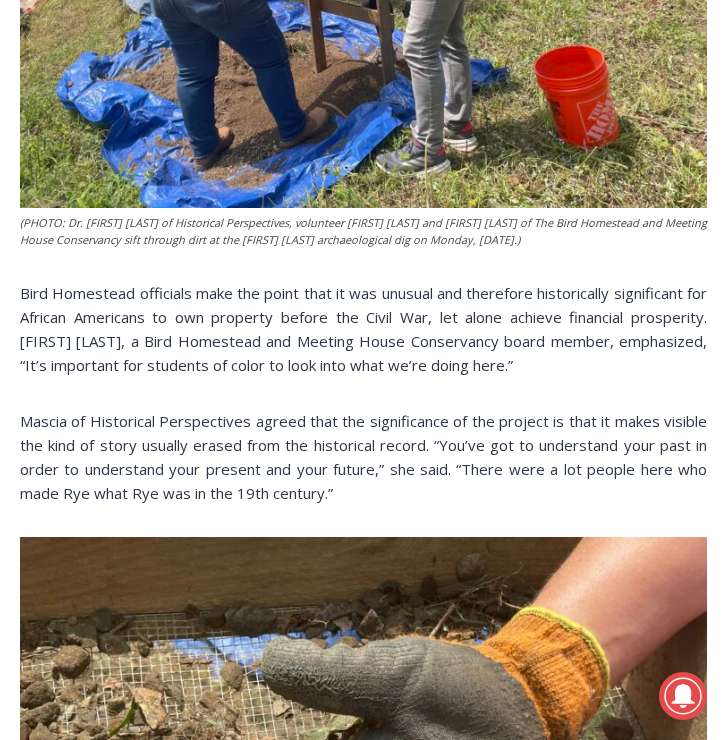 click on "Mascia of Historical Perspectives agreed that the significance of the project is that it makes visible the kind of story usually erased from the historical record. “You’ve got to understand your past in order to understand your present and your future,” she said. “There were a lot people here who made Rye what Rye was in the 19th century.”" at bounding box center (363, 457) 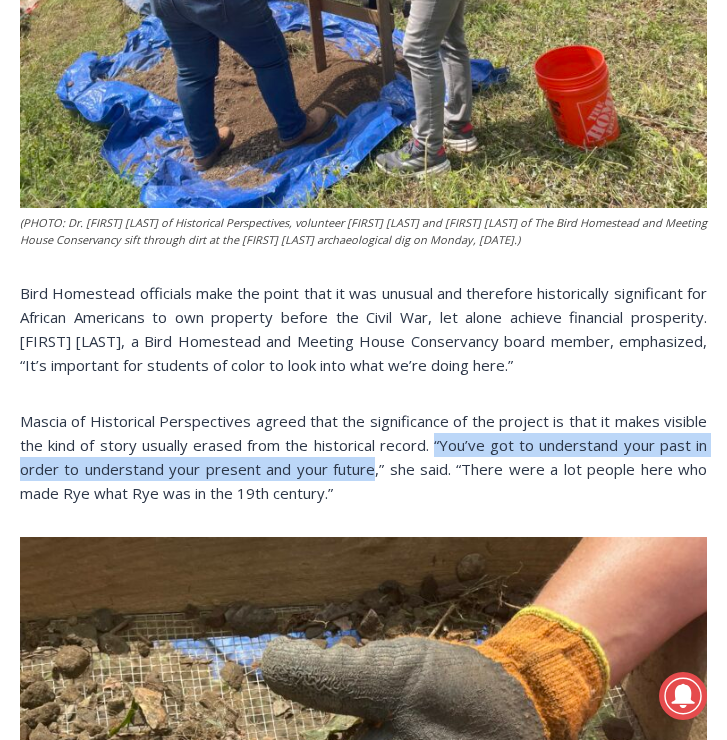 drag, startPoint x: 438, startPoint y: 441, endPoint x: 379, endPoint y: 461, distance: 62.297672 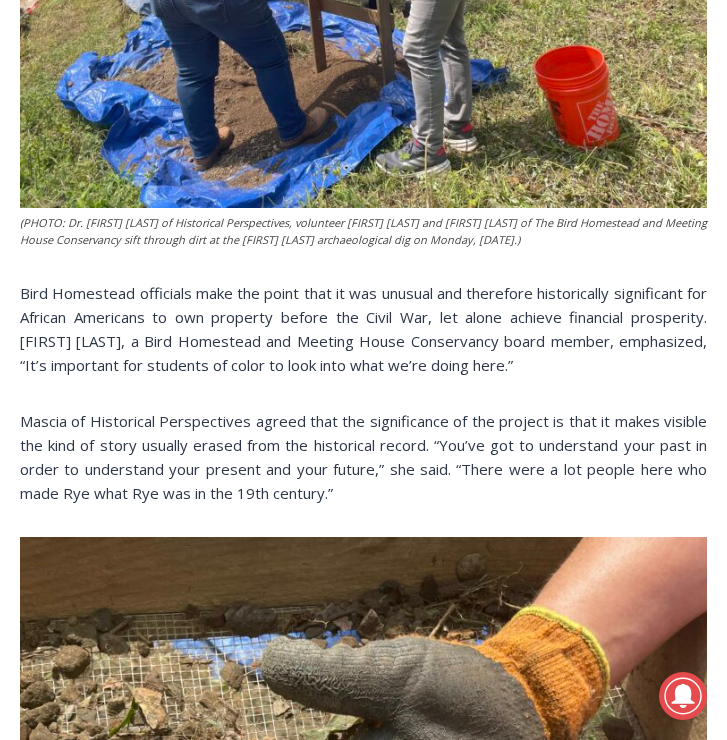 click on "Bird Homestead officials make the point that it was unusual and therefore historically significant for African Americans to own property before the Civil War, let alone achieve financial prosperity. Doug Carey, a Bird Homestead and Meeting House Conservancy board member, emphasized, “It’s important for students of color to look into what we’re doing here.”" at bounding box center [363, 329] 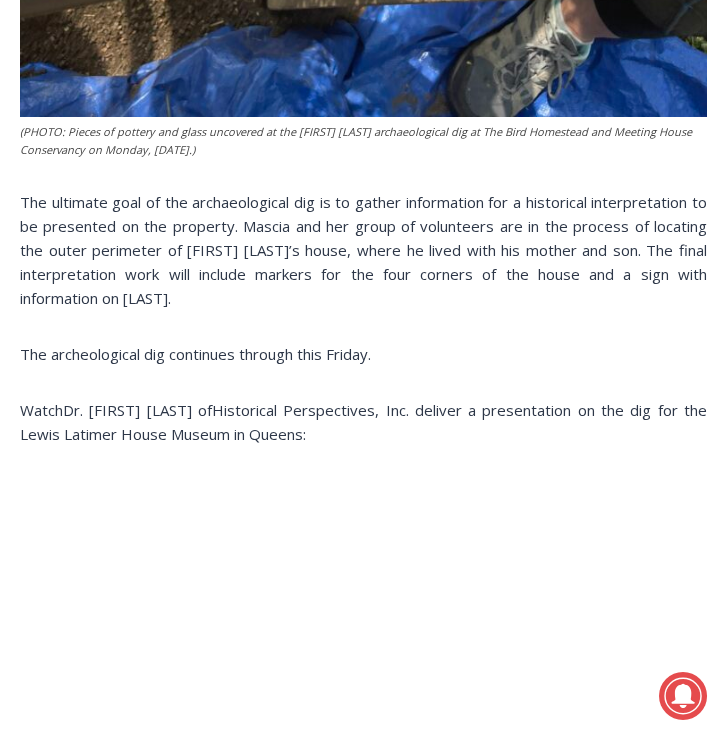scroll, scrollTop: 4410, scrollLeft: 0, axis: vertical 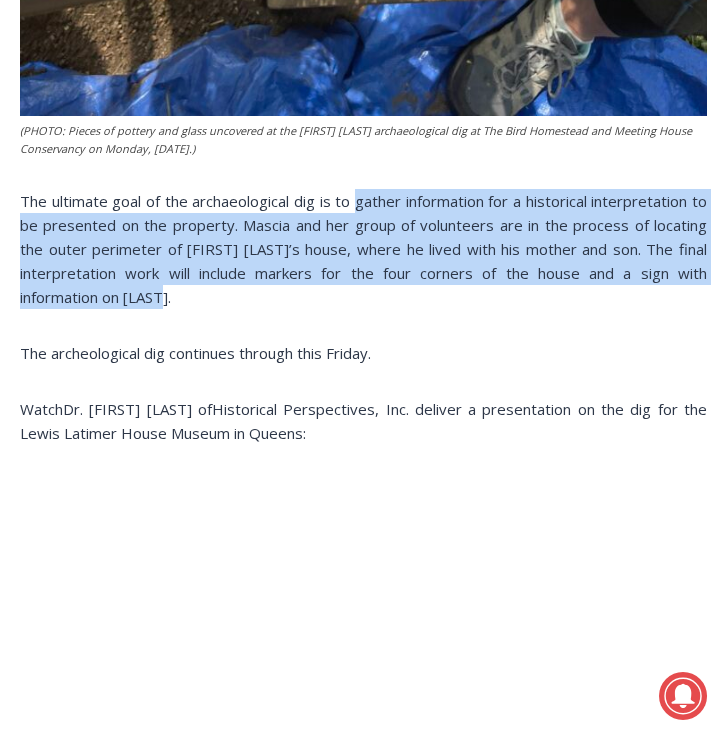 drag, startPoint x: 362, startPoint y: 194, endPoint x: 310, endPoint y: 298, distance: 116.275536 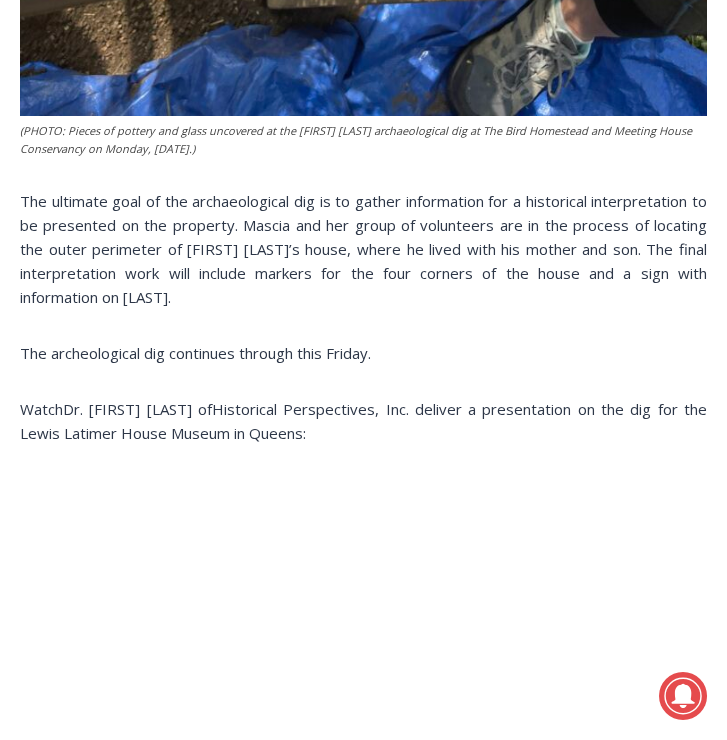 click on "Home   >   Green   >   Bird Homestead   >   Making History: Unearthing Details on Rye’s Mid 1800s African-American Entrepreneur
Bird Homestead   Community Groups   History
Making History: Unearthing Details on Rye’s Mid 1800s African-American Entrepreneur
By Tucker Smith, Staff Writer
July 26, 2024 July 29, 2024
(PHOTO: The Bird Homestead and Meeting House Conservancy in Rye. File photo.)
On Monday, volunteers at the  Bird Homestead and Meeting House Conservancy , including members from the  Port Chester – Rye NAACP  and local students from Rye High School, Rye Country Day, and SUNY Westchester Community College), began a week-long effort to unearth history related to a mid 1800s African-American entrepreneur. The group is running an archeological dig at the Milton Road property to uncover details around saloonkeeper, innkeeper and ice cream retailer William Voris." at bounding box center (363, 697) 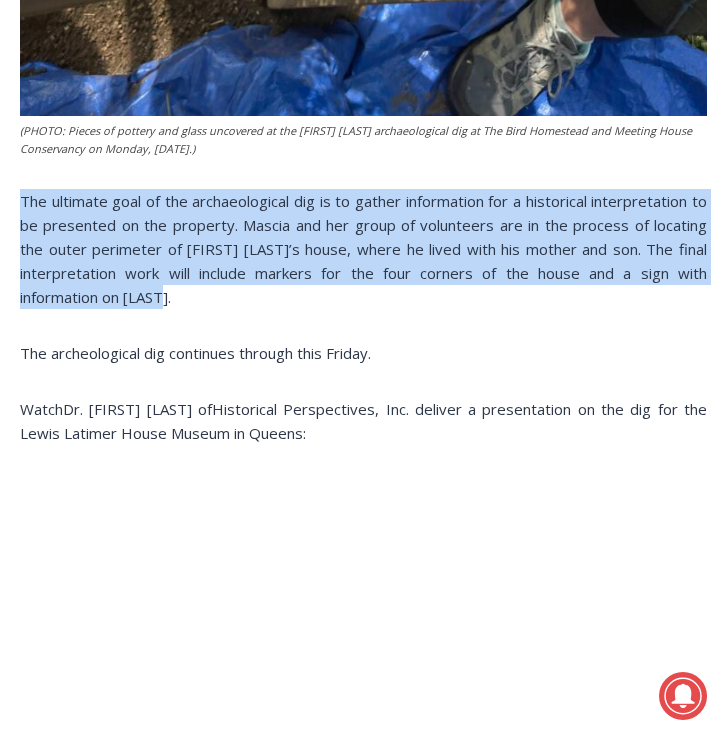 drag, startPoint x: 20, startPoint y: 189, endPoint x: 209, endPoint y: 286, distance: 212.43823 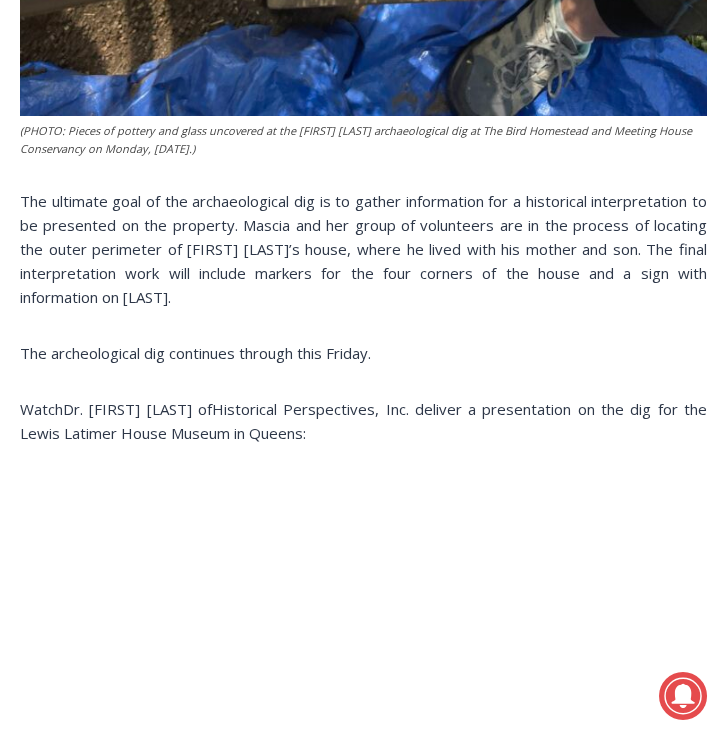 click on "(PHOTO: The Bird Homestead and Meeting House Conservancy in Rye. File photo.)
On Monday, volunteers at the  Bird Homestead and Meeting House Conservancy , including members from the  Port Chester – Rye NAACP  and local students from Rye High School, Rye Country Day, and SUNY Westchester Community College), began a week-long effort to unearth history related to a mid 1800s African-American entrepreneur. The group is running an archeological dig at the Milton Road property to uncover details around saloonkeeper, innkeeper and ice cream retailer William Voris.
This is the third and final phase of the dig, which the Bird Homestead began four years ago in coordination with archaeologist Dr. Sara Mascia of  Historical Perspectives, Inc., a cultural resources consulting firm.
(PHOTO: Dr. Sara Mascia of Historical Perspectives, volunteer Jessica and Aaron Griffiths of The Bird Homestead and Meeting House Conservancy sift through dirt at the William Voris archaeological dig on Monday, July 29, 2024.)" at bounding box center (363, -1210) 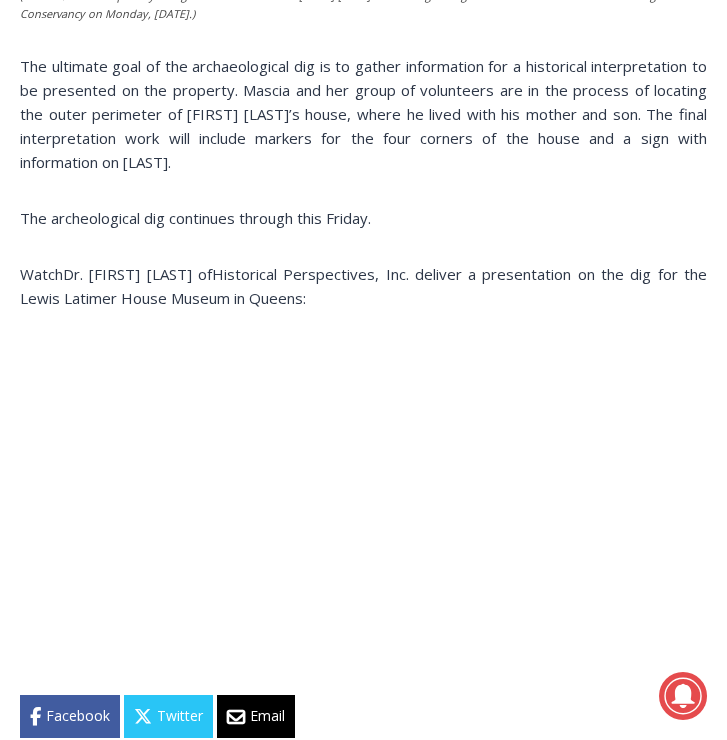 scroll, scrollTop: 3635, scrollLeft: 0, axis: vertical 